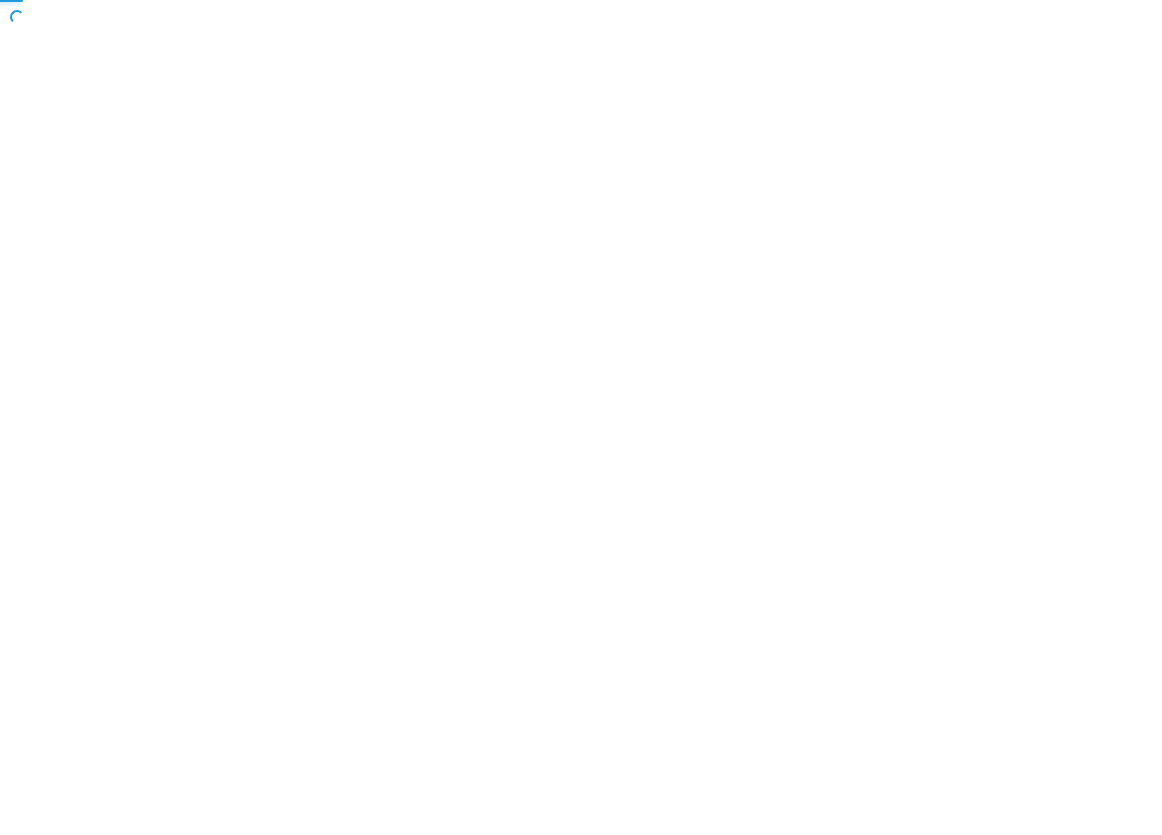 scroll, scrollTop: 0, scrollLeft: 0, axis: both 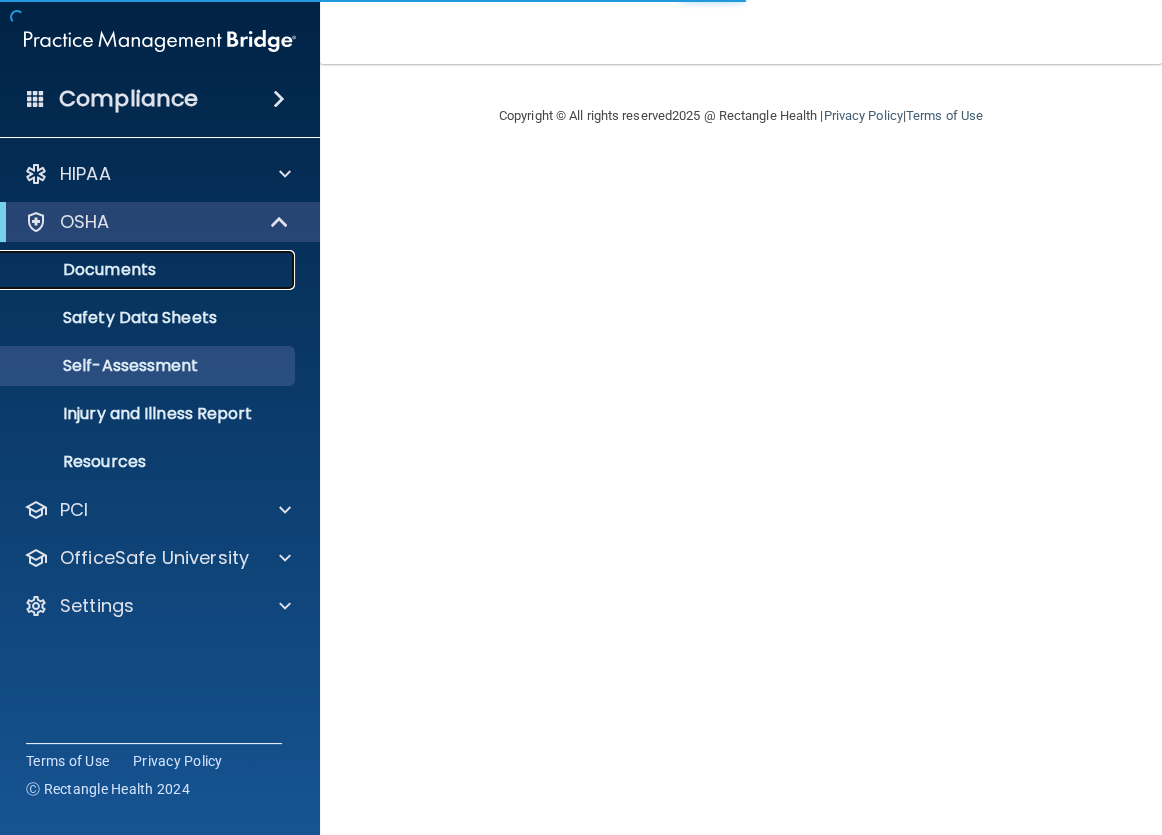 click on "Documents" at bounding box center [149, 270] 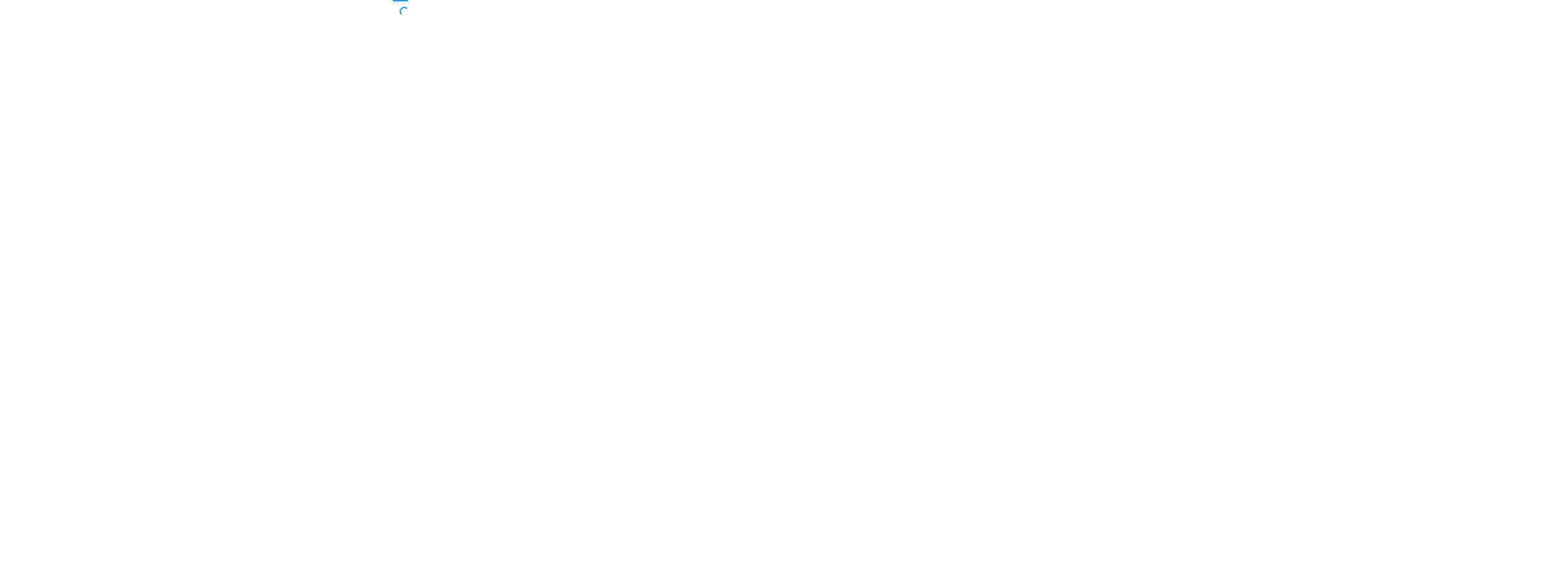 scroll, scrollTop: 0, scrollLeft: 0, axis: both 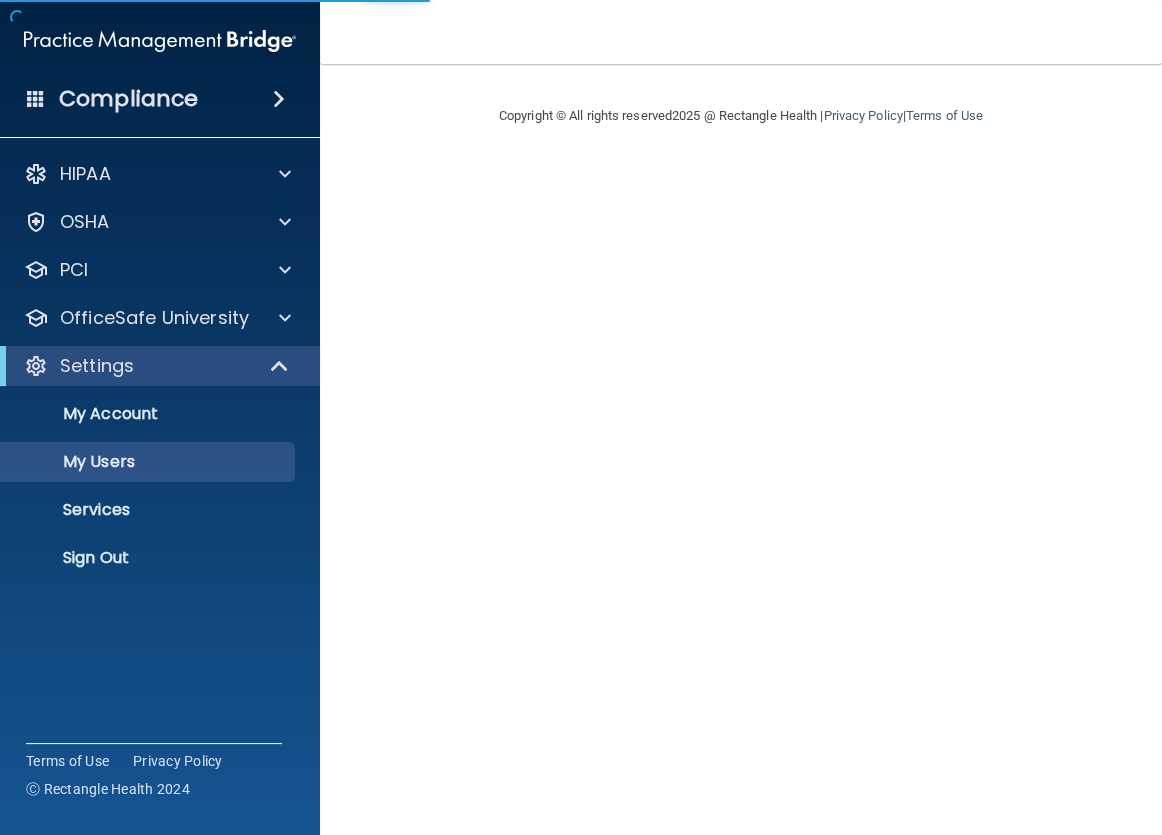 select on "20" 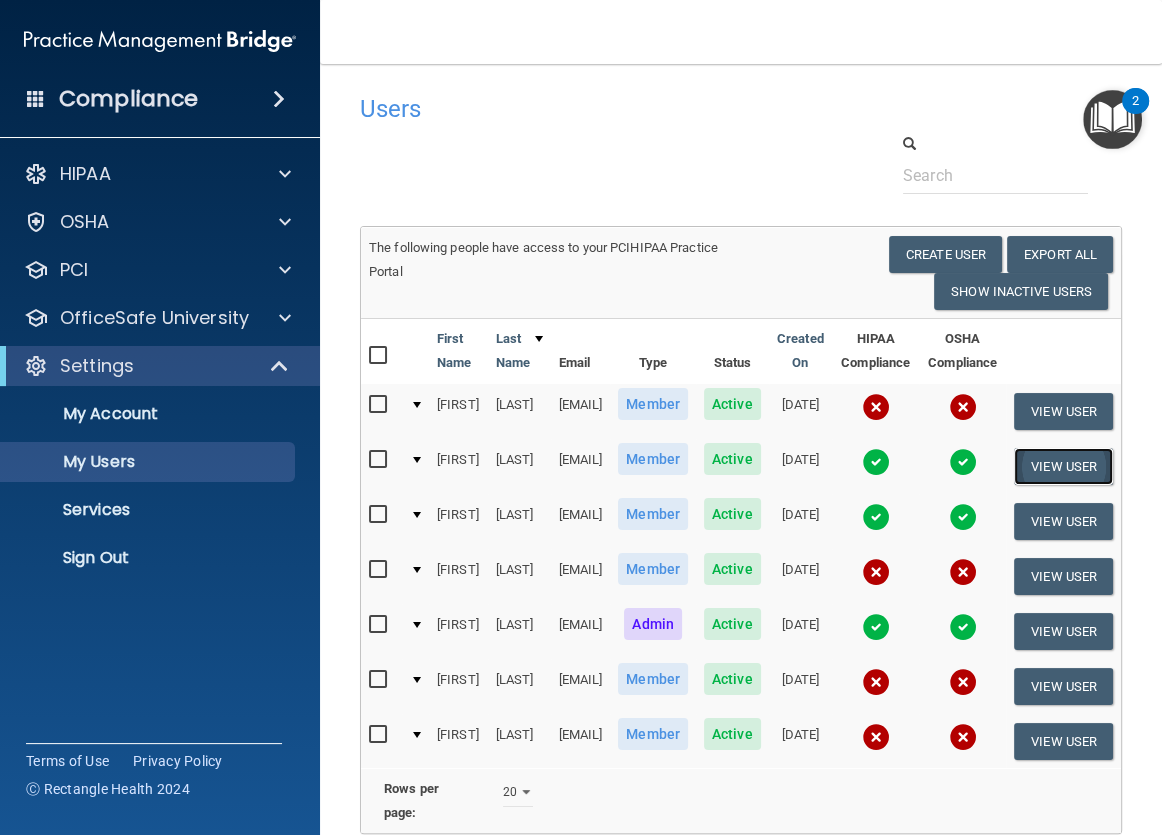 click on "View User" at bounding box center [1063, 466] 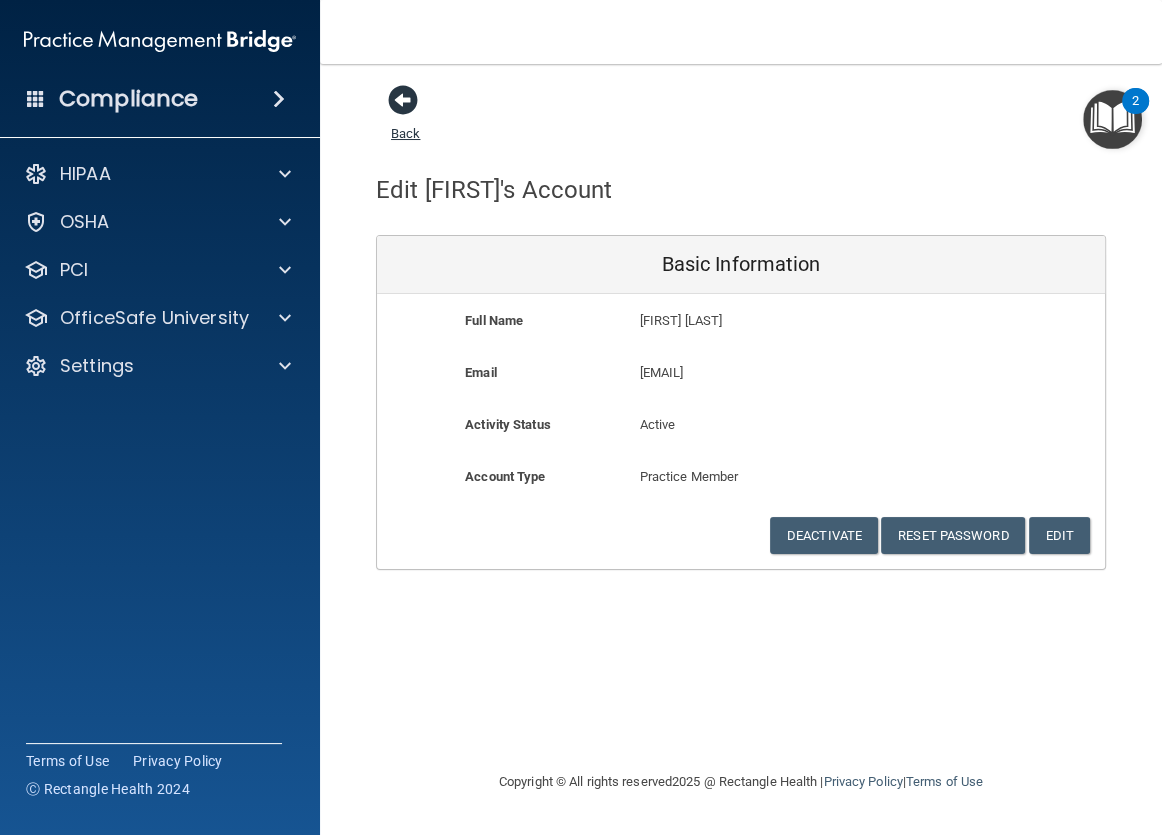 click at bounding box center (403, 100) 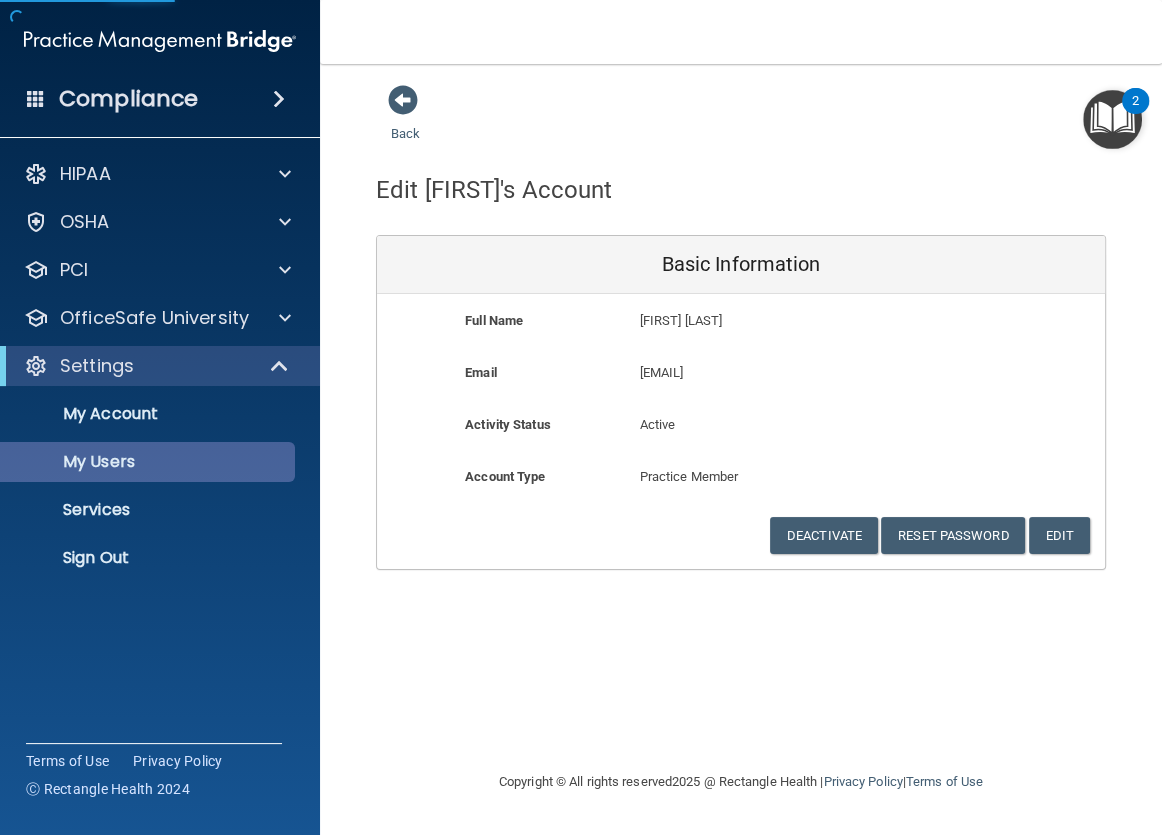 select on "20" 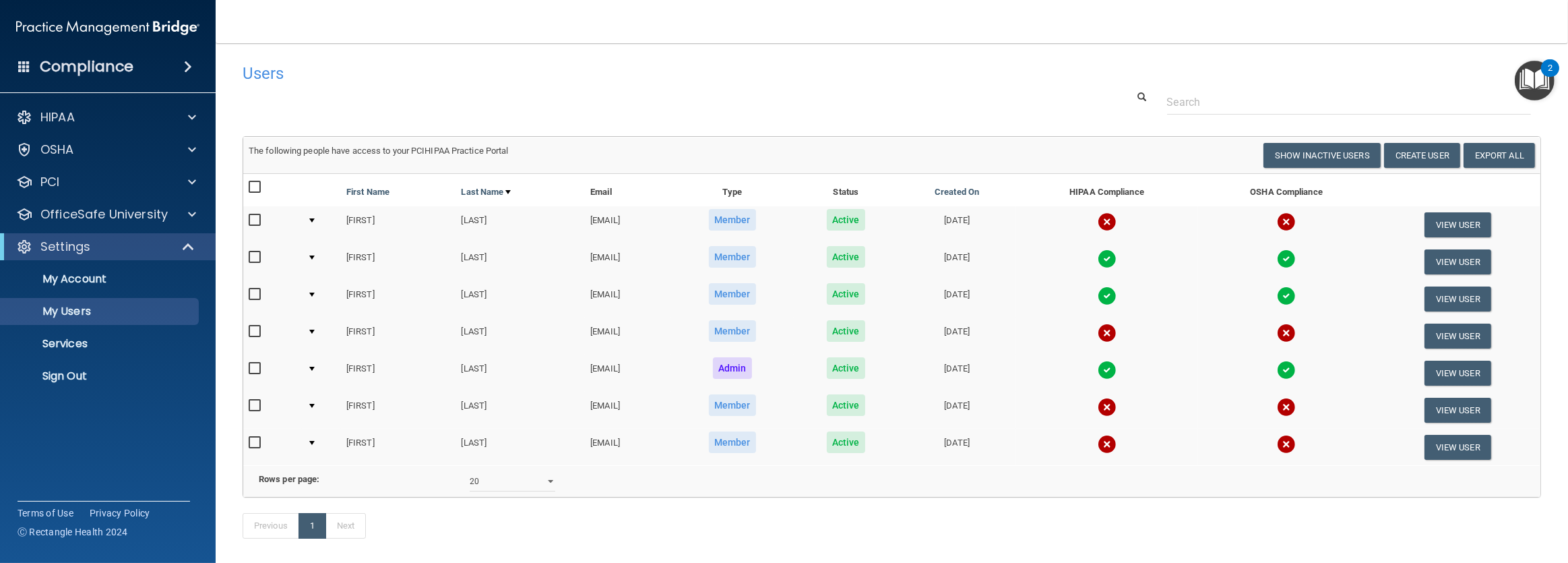 click at bounding box center (1534, 80) 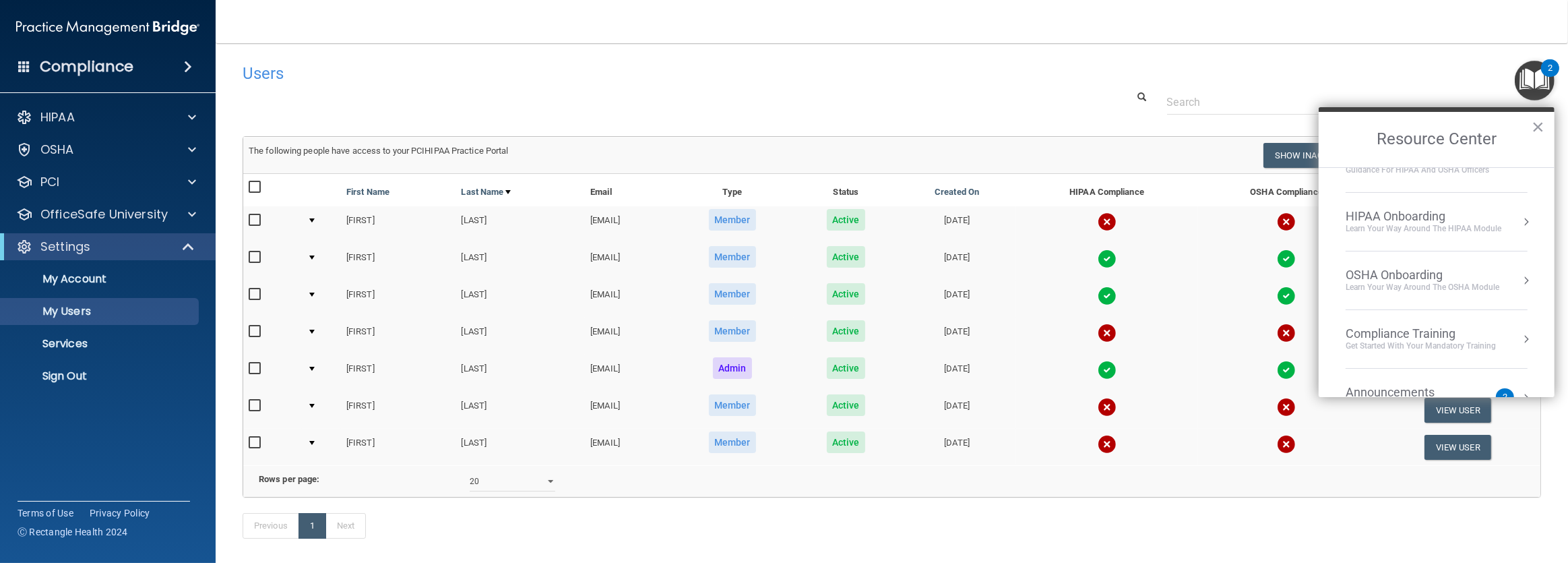 scroll, scrollTop: 61, scrollLeft: 0, axis: vertical 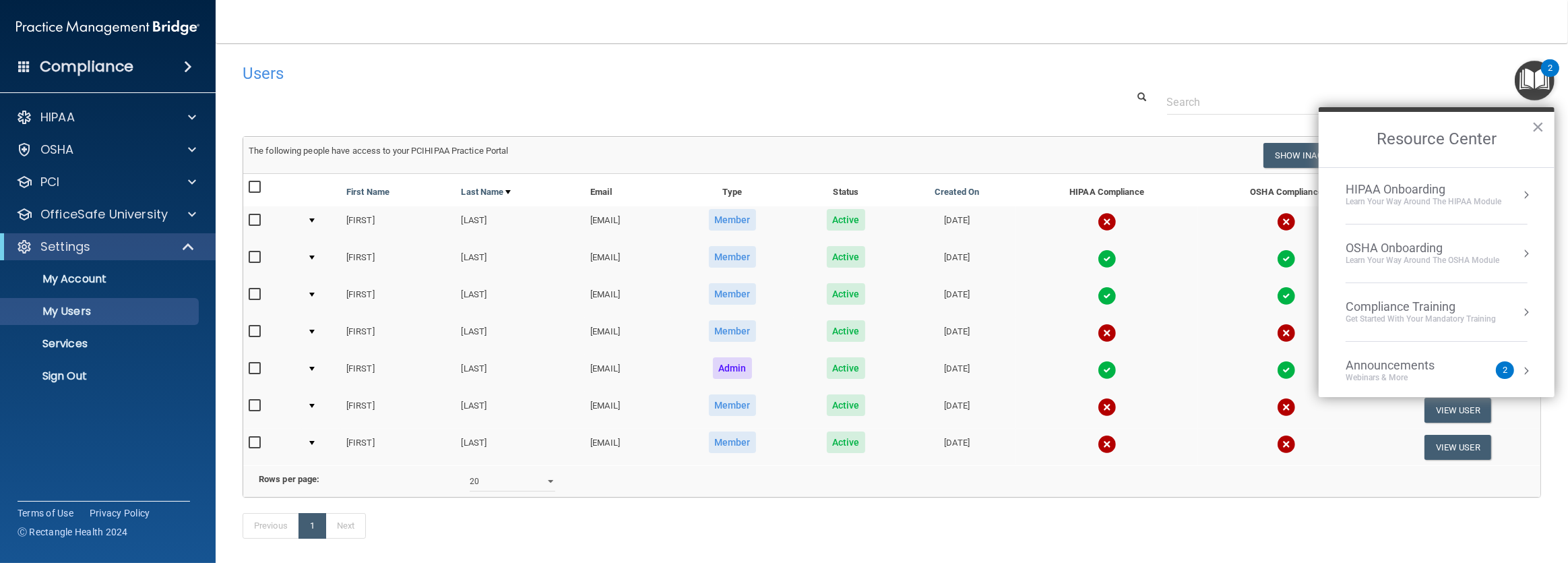 click on "karissajoe@yahoo.com" at bounding box center (627, 299) 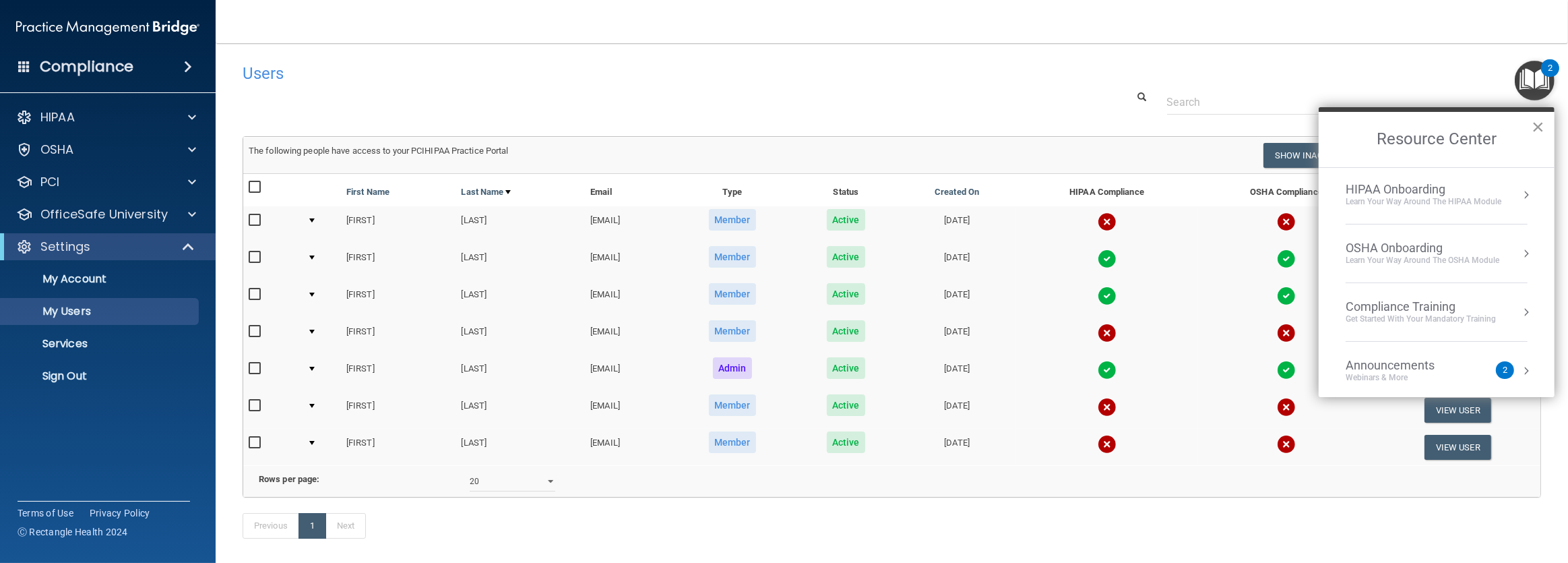 click on "×" at bounding box center [1538, 127] 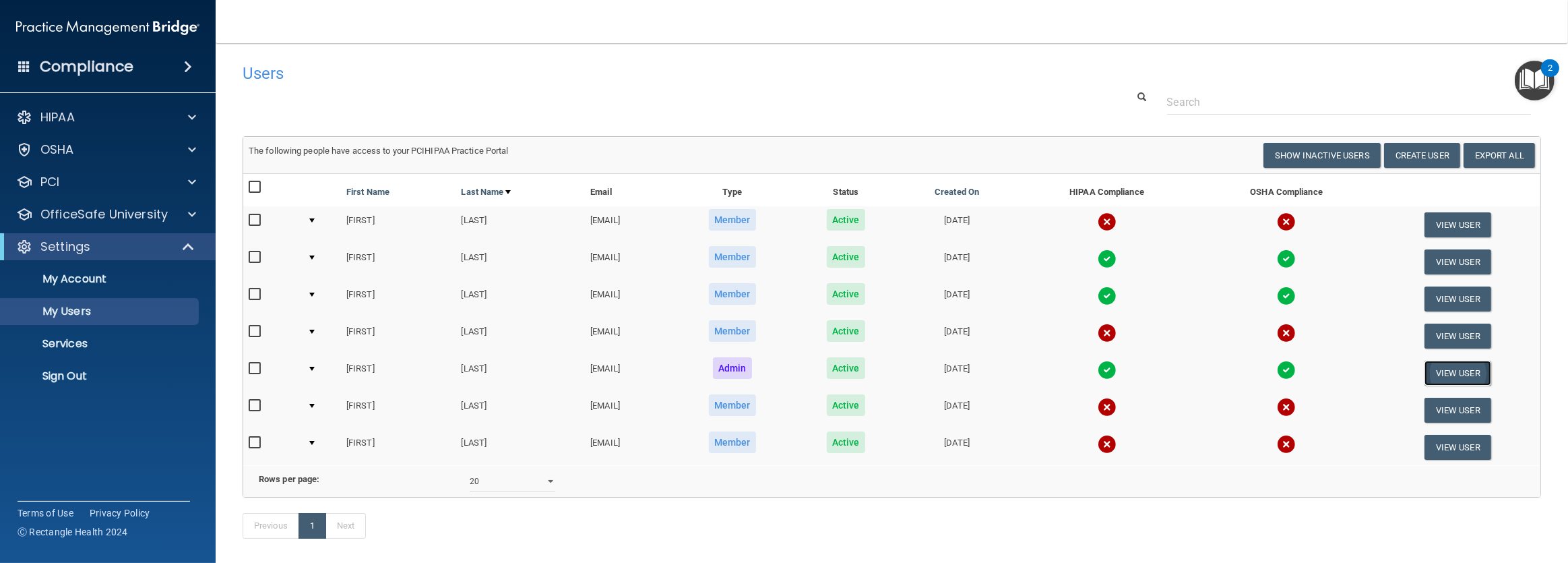 click on "View User" at bounding box center [1457, 373] 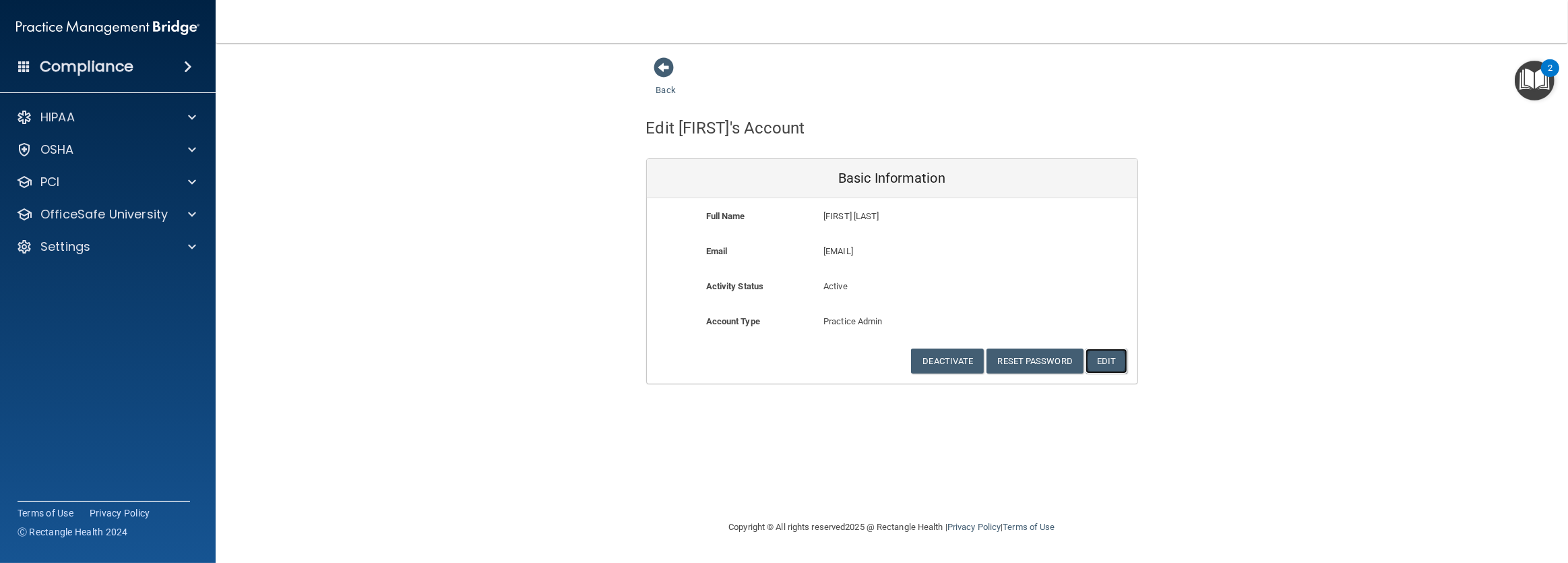 click on "Edit" at bounding box center (1106, 361) 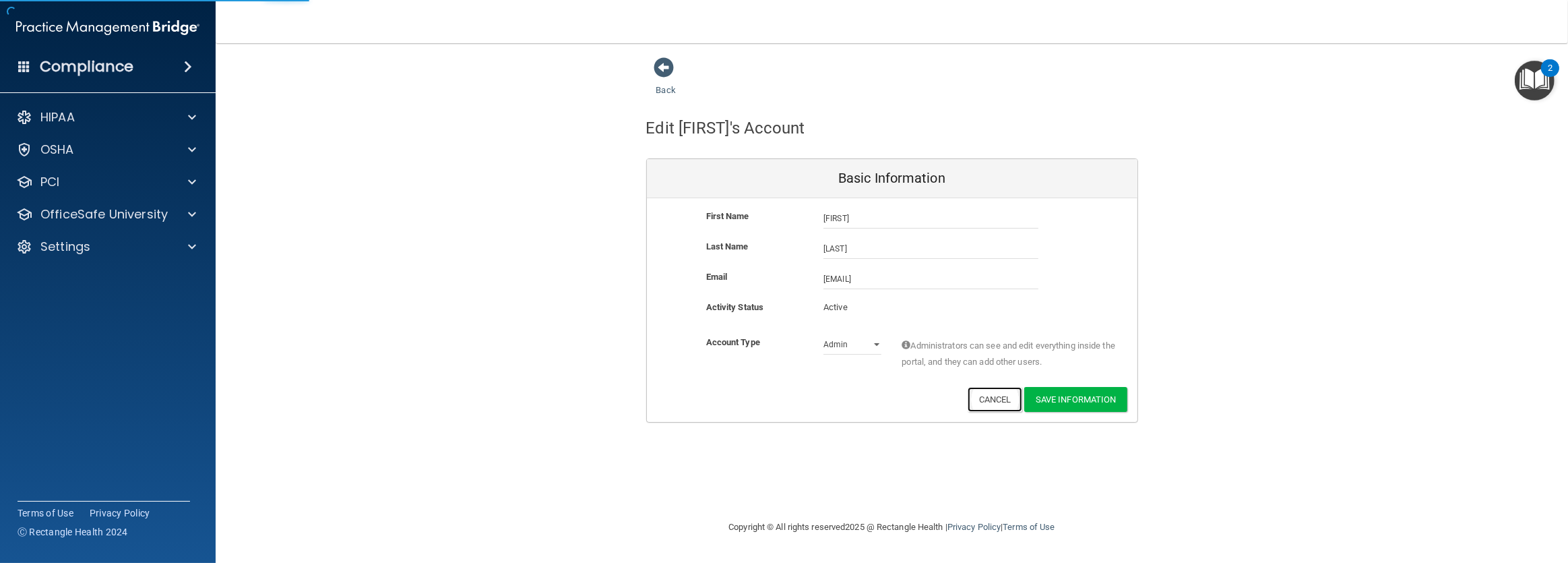 click on "Cancel" at bounding box center (995, 399) 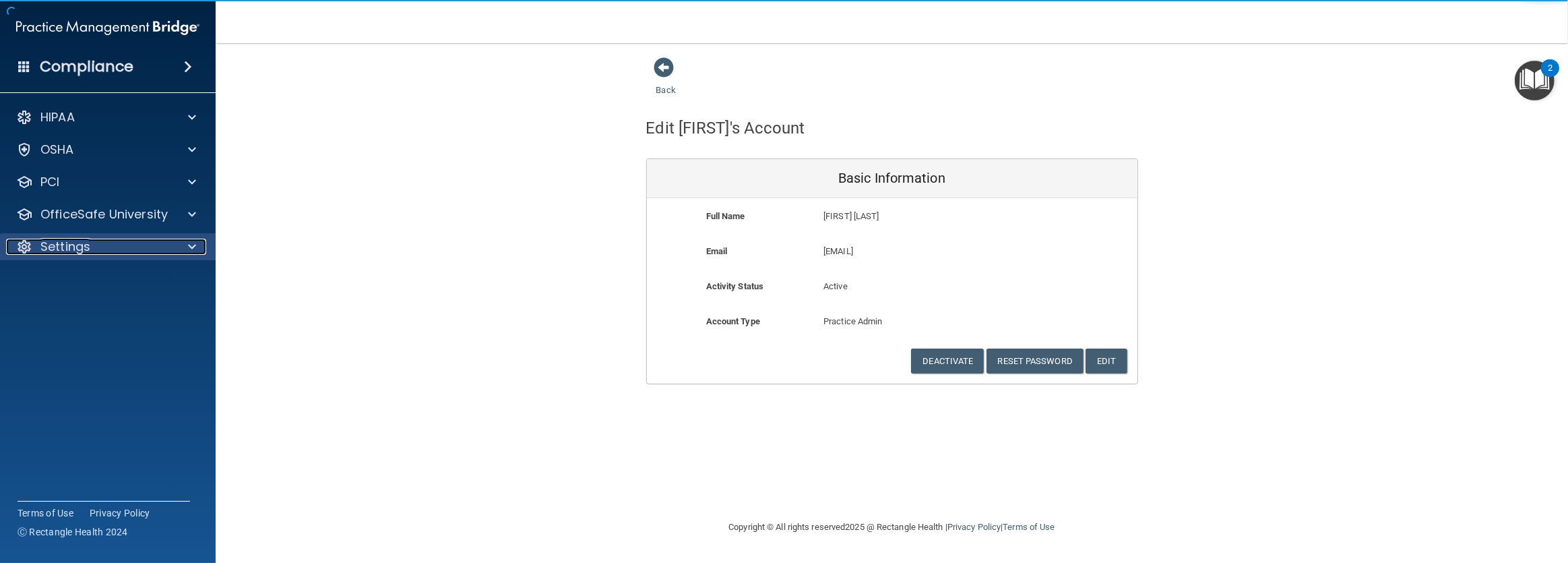 click on "Settings" at bounding box center [65, 247] 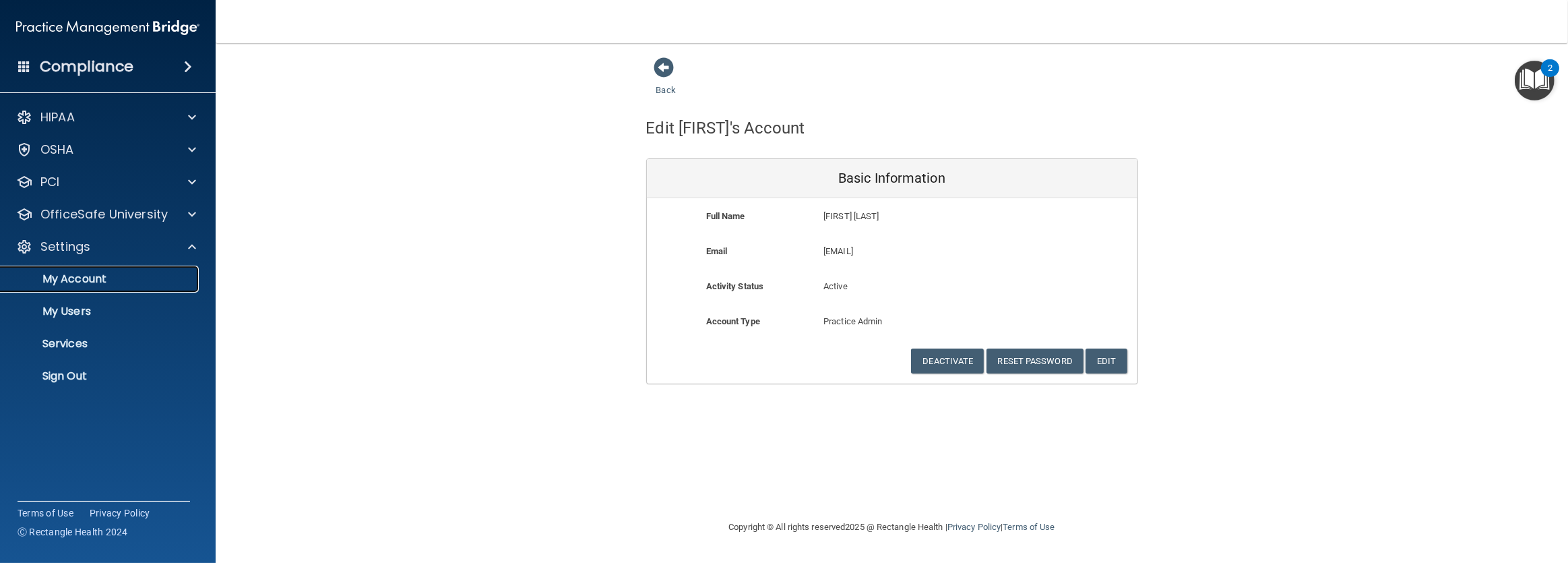 click on "My Account" at bounding box center (100, 279) 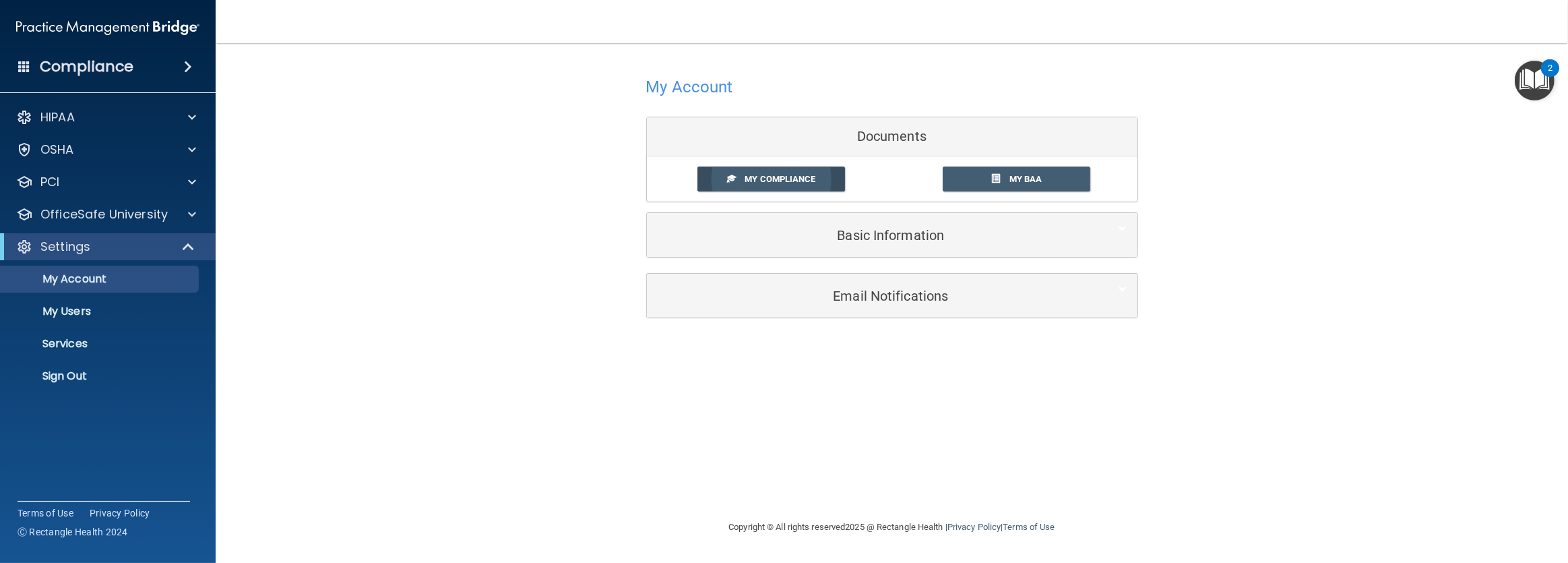 click on "My Compliance" at bounding box center (780, 179) 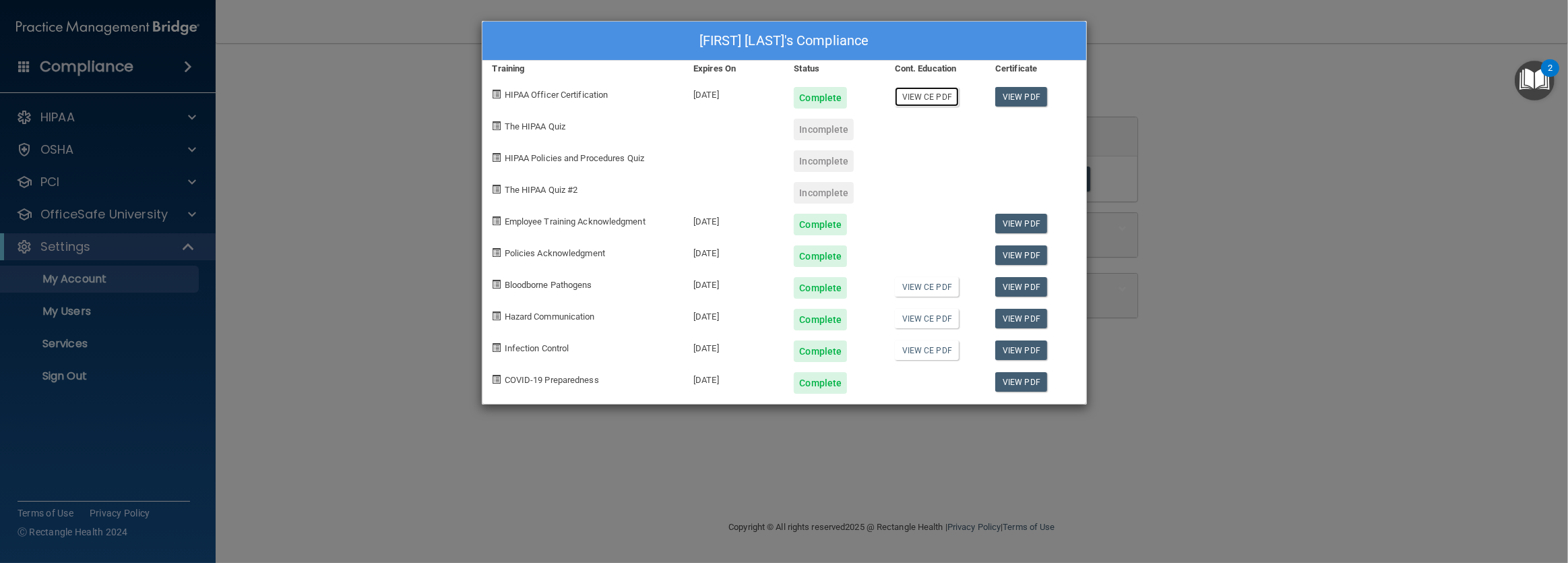 click on "View CE PDF" at bounding box center [927, 96] 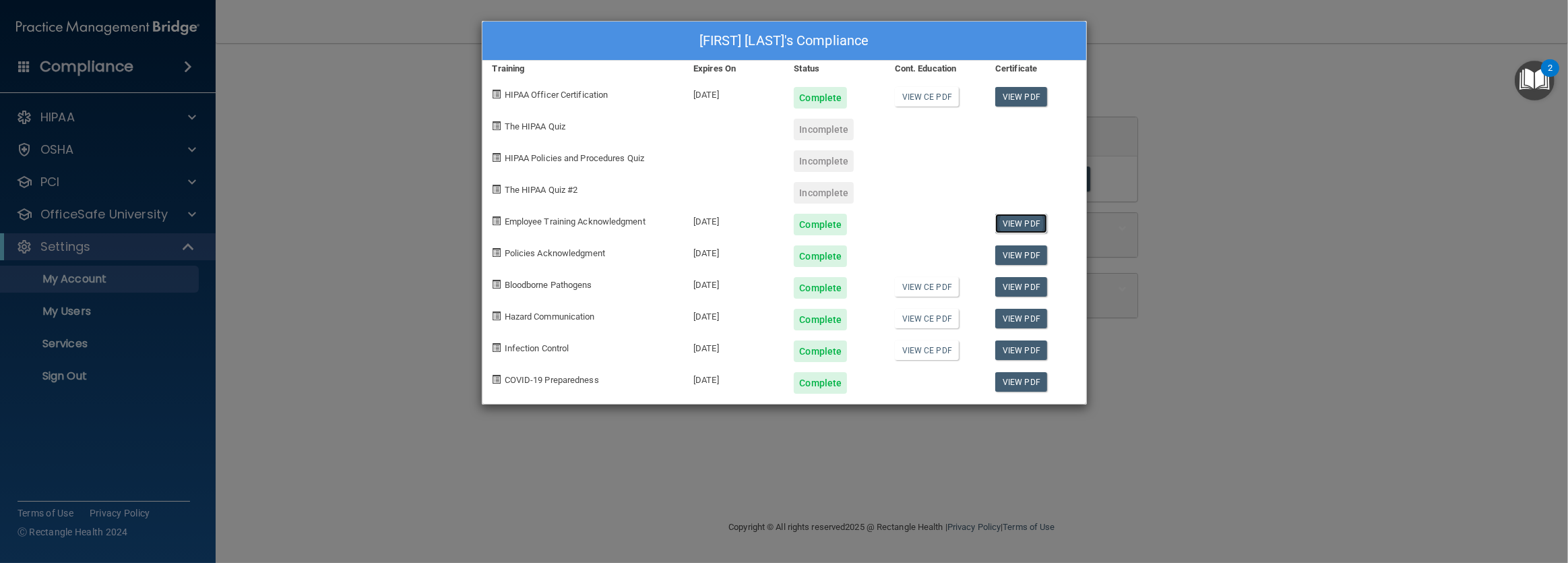 click on "View PDF" at bounding box center [1021, 223] 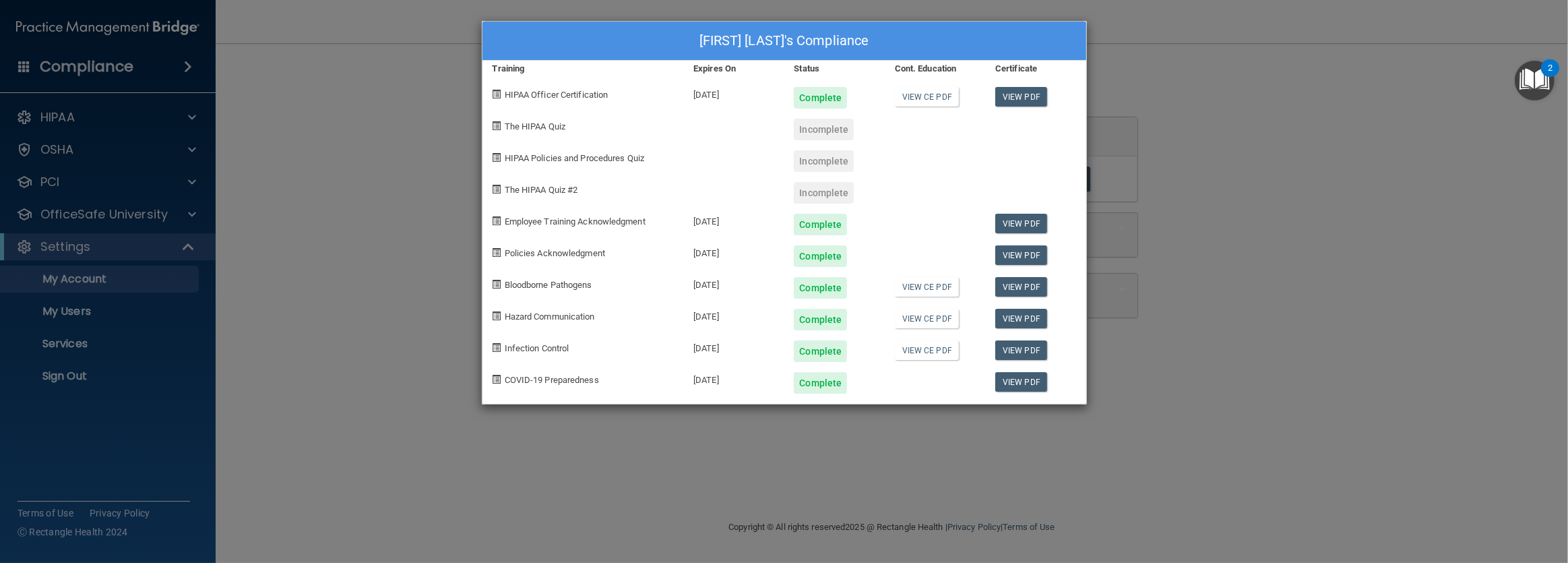 click on "Jason Tucker's Compliance      Training   Expires On   Status   Cont. Education   Certificate         HIPAA Officer Certification      05/14/2026       Complete        View CE PDF       View PDF         The HIPAA Quiz             Incomplete                      HIPAA Policies and Procedures Quiz             Incomplete                      The HIPAA Quiz #2             Incomplete                      Employee Training Acknowledgment      05/14/2026       Complete              View PDF         Policies Acknowledgment      05/01/2026       Complete              View PDF         Bloodborne Pathogens      07/30/2026       Complete        View CE PDF       View PDF         Hazard Communication      07/30/2026       Complete        View CE PDF       View PDF         Infection Control      07/31/2026       Complete        View CE PDF       View PDF         COVID-19 Preparedness      07/31/2026       Complete              View PDF" at bounding box center (784, 281) 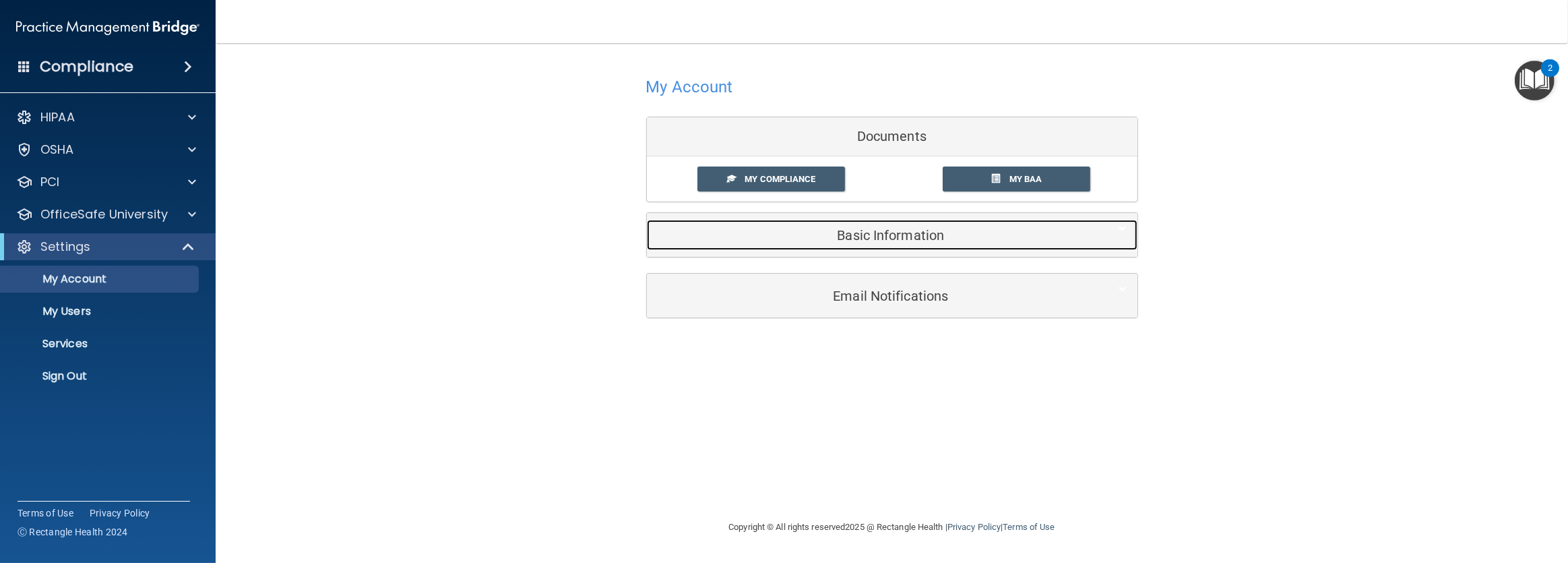 click on "Basic Information" at bounding box center (871, 235) 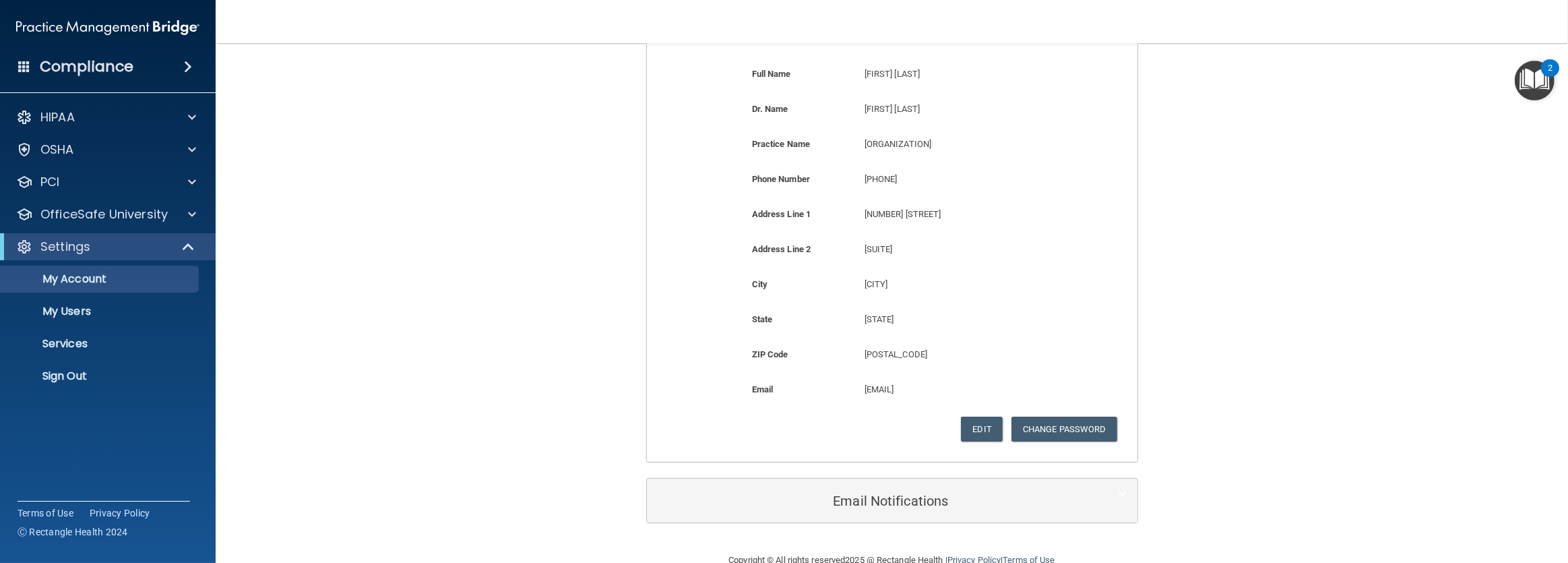 scroll, scrollTop: 239, scrollLeft: 0, axis: vertical 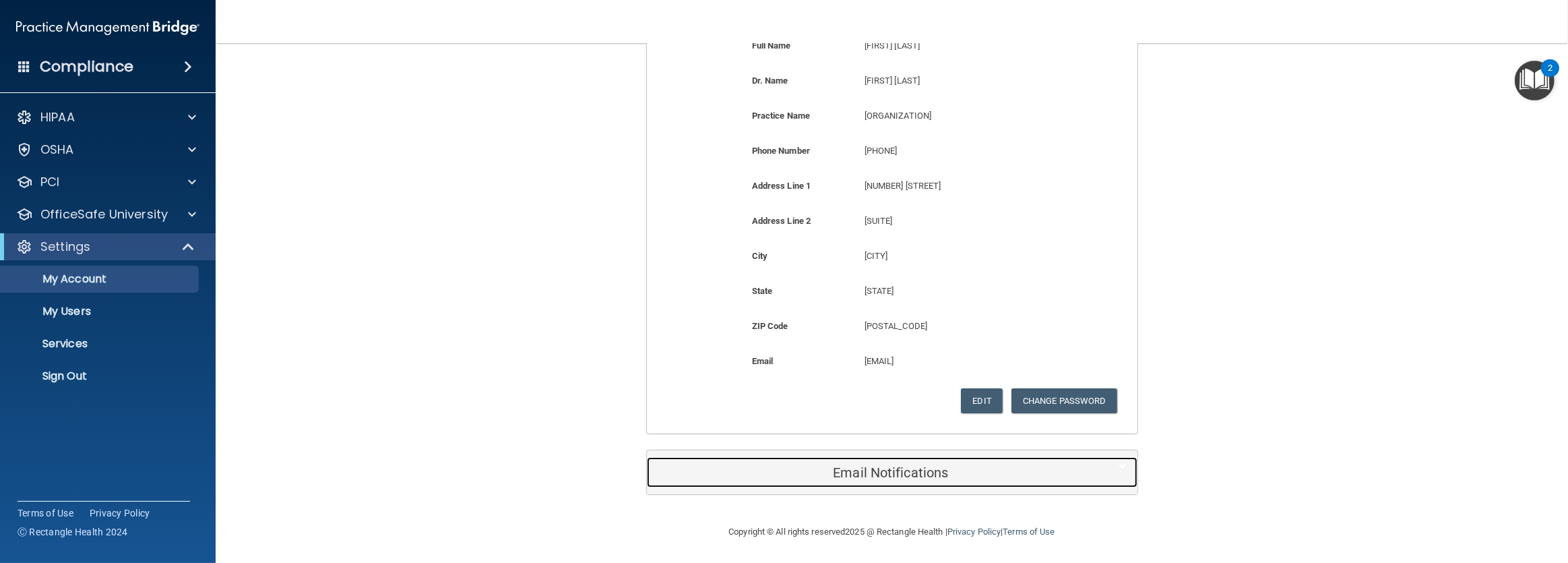 click on "Email Notifications" at bounding box center (871, 473) 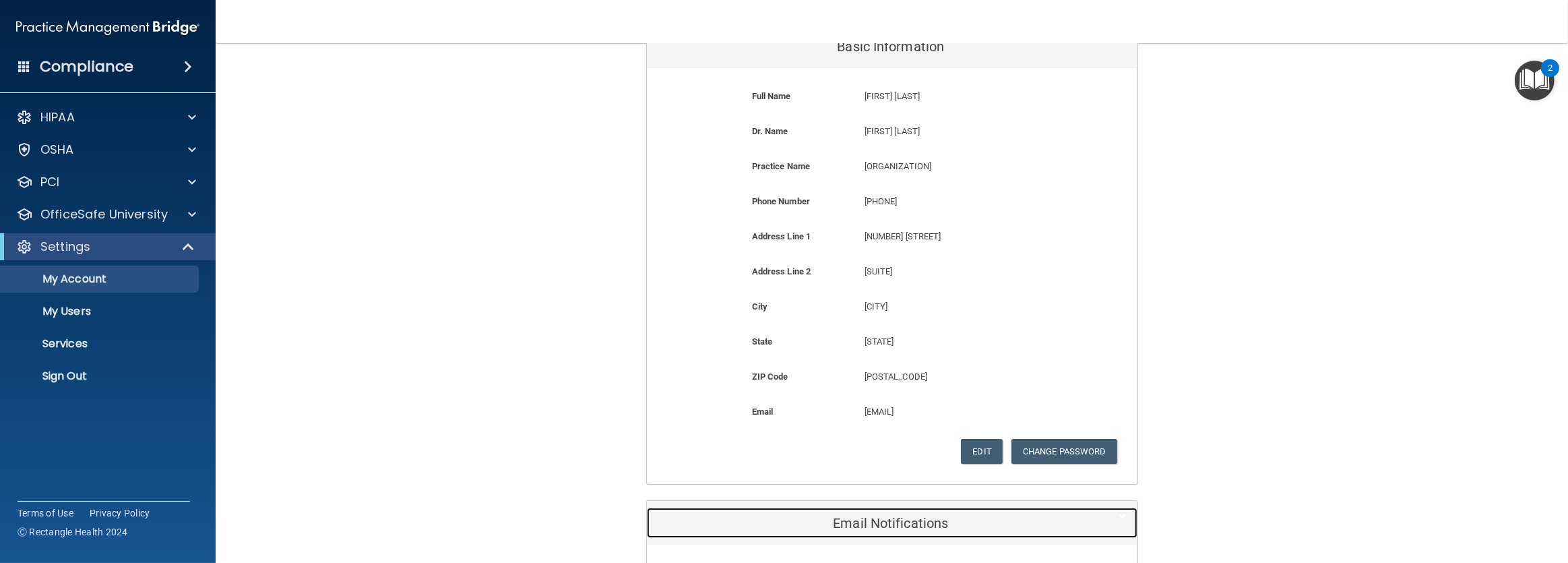 scroll, scrollTop: 0, scrollLeft: 0, axis: both 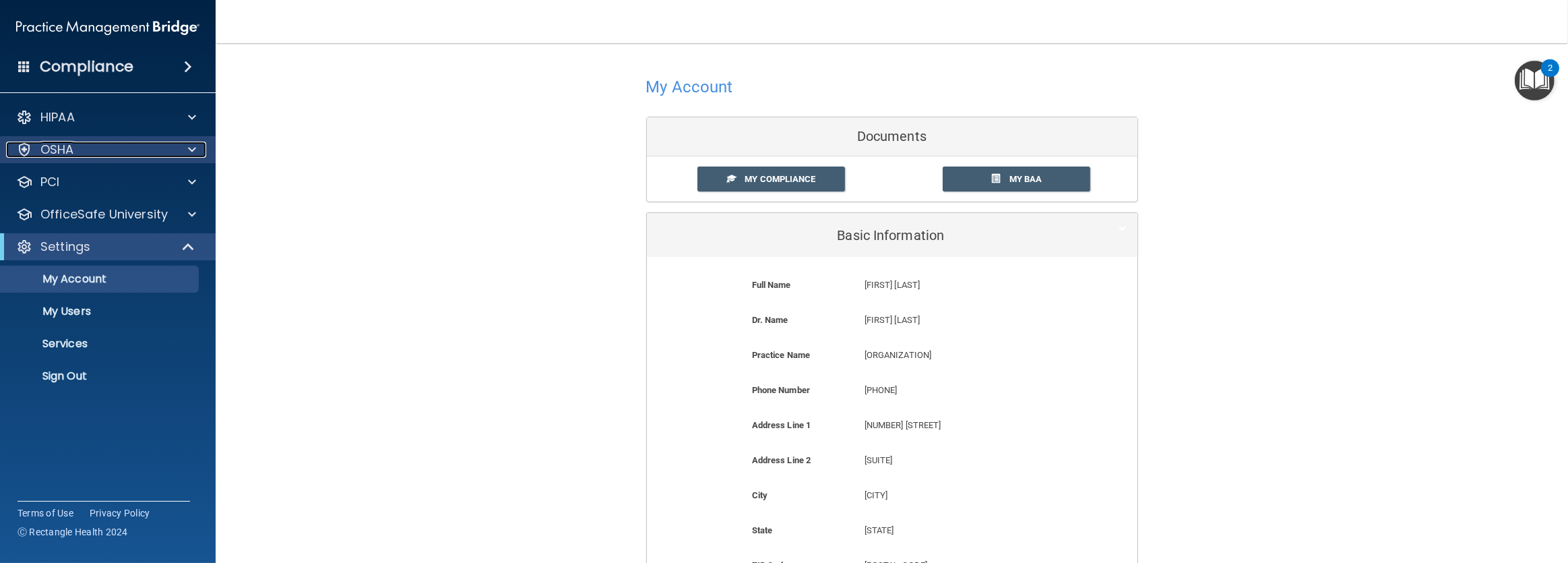 click on "OSHA" at bounding box center [57, 150] 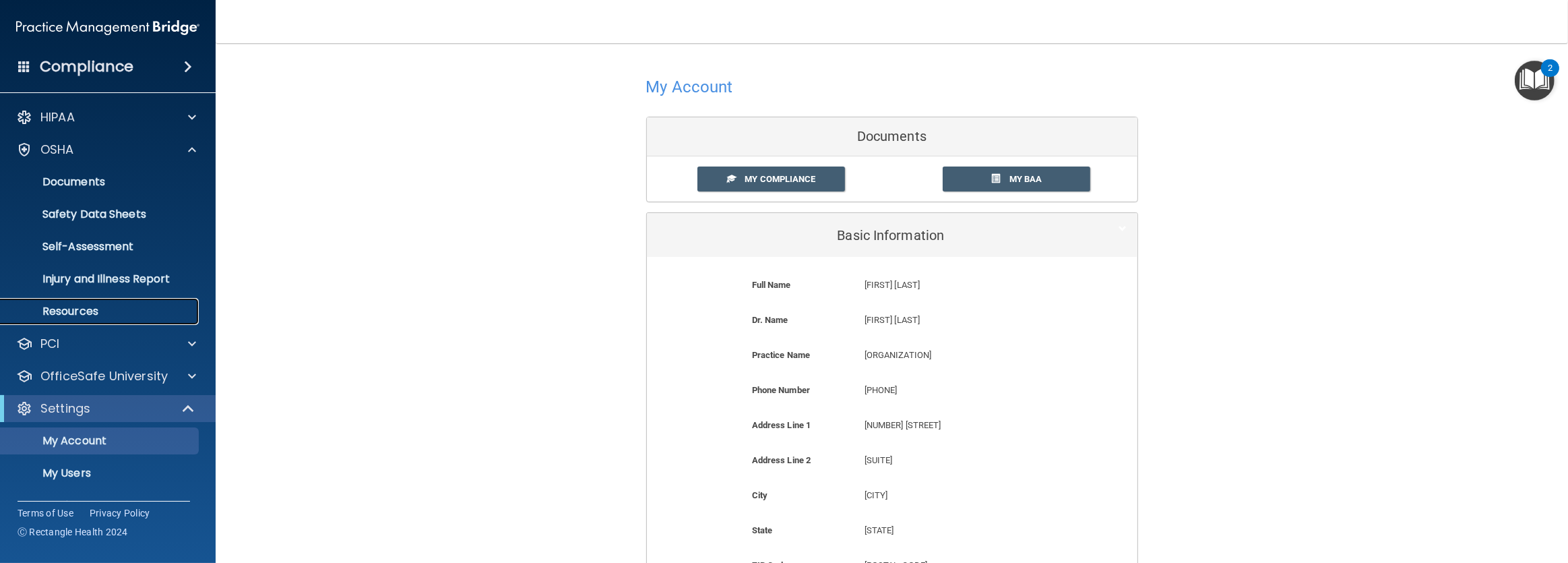 click on "Resources" at bounding box center (100, 312) 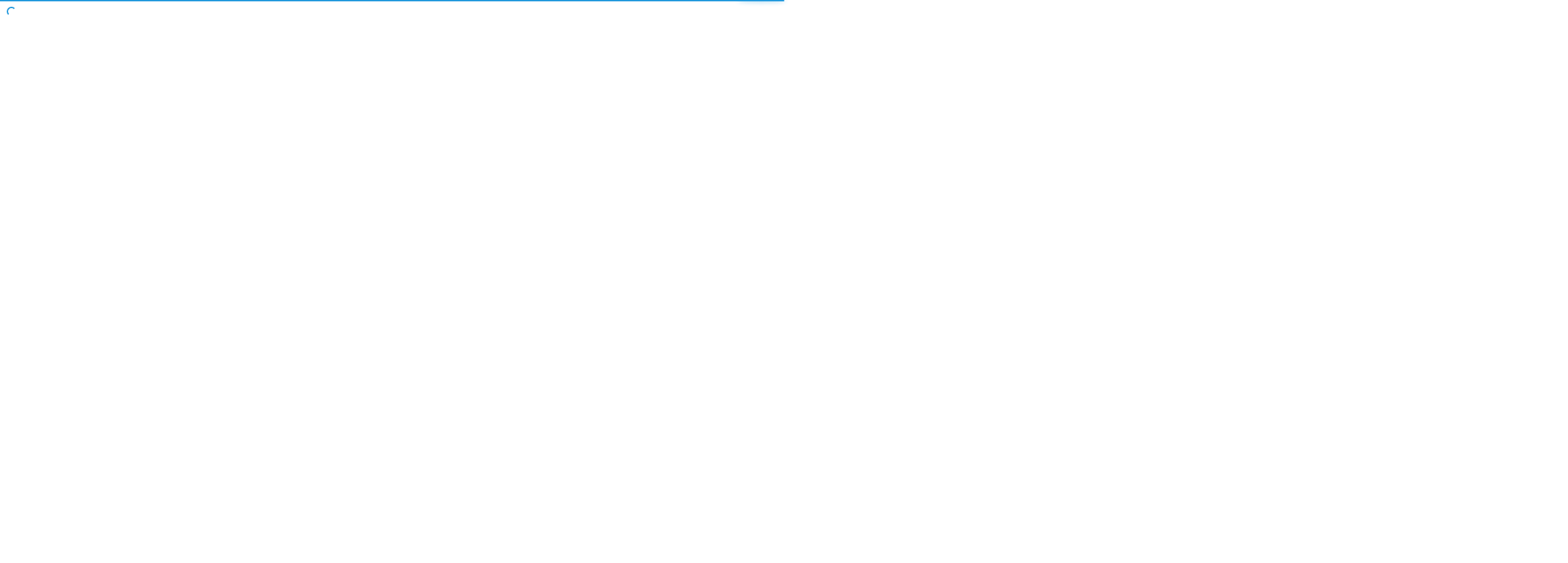 scroll, scrollTop: 0, scrollLeft: 0, axis: both 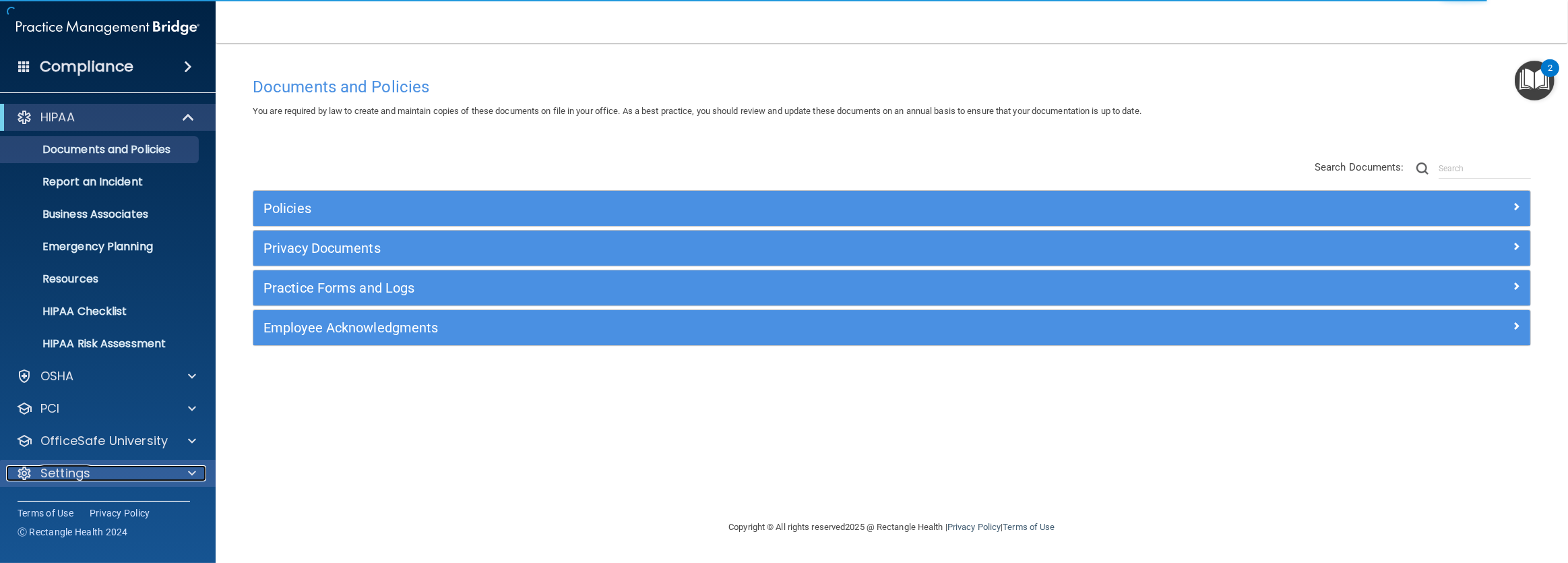 click on "Settings" at bounding box center [65, 473] 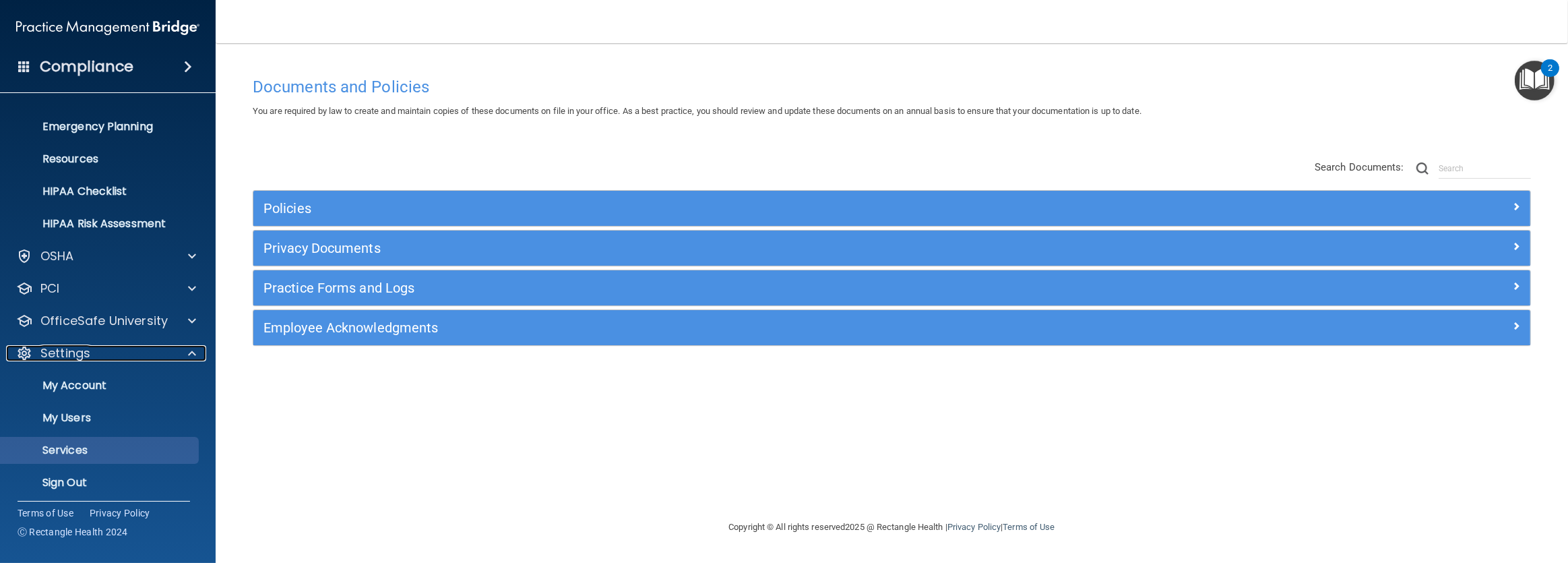 scroll, scrollTop: 125, scrollLeft: 0, axis: vertical 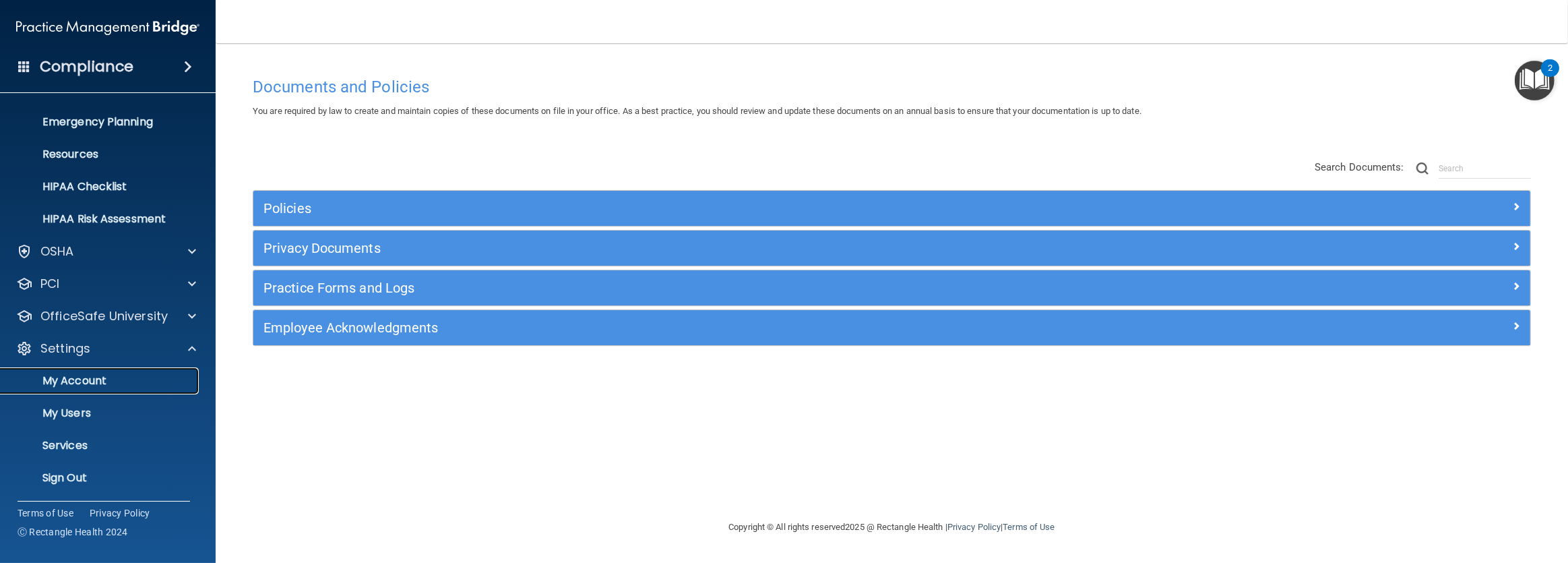 click on "My Account" at bounding box center [100, 381] 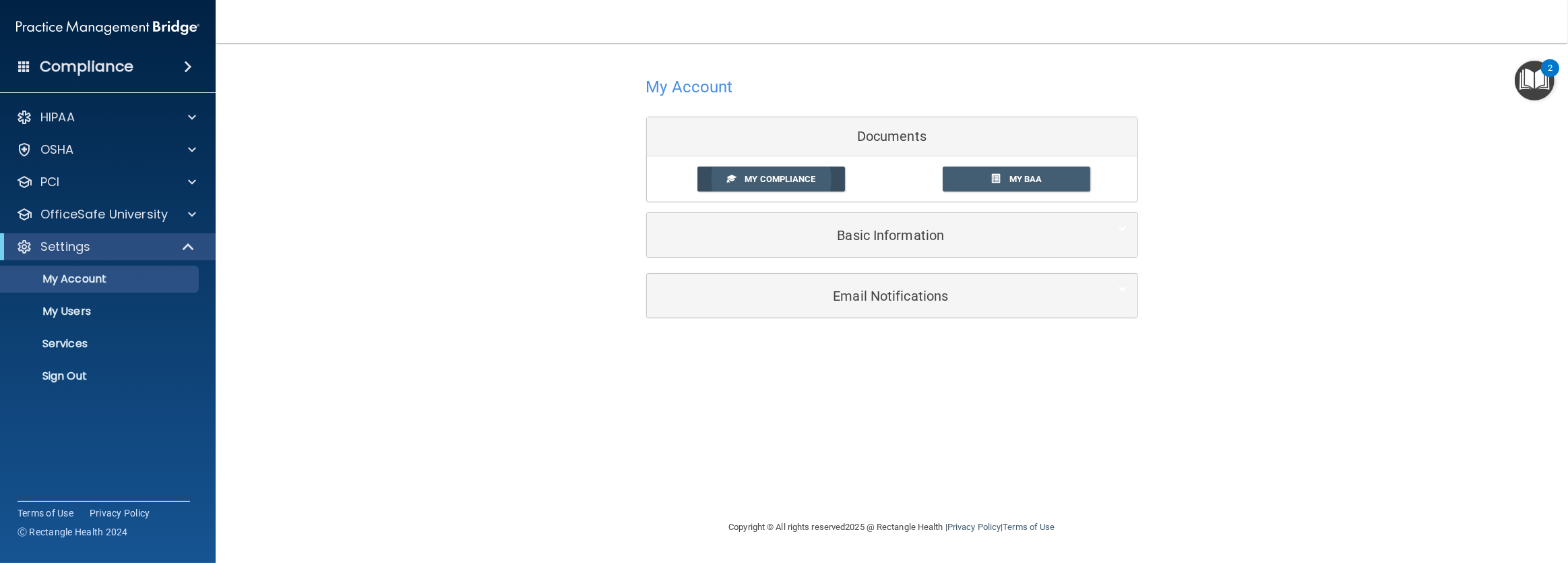 click on "My Compliance" at bounding box center (780, 179) 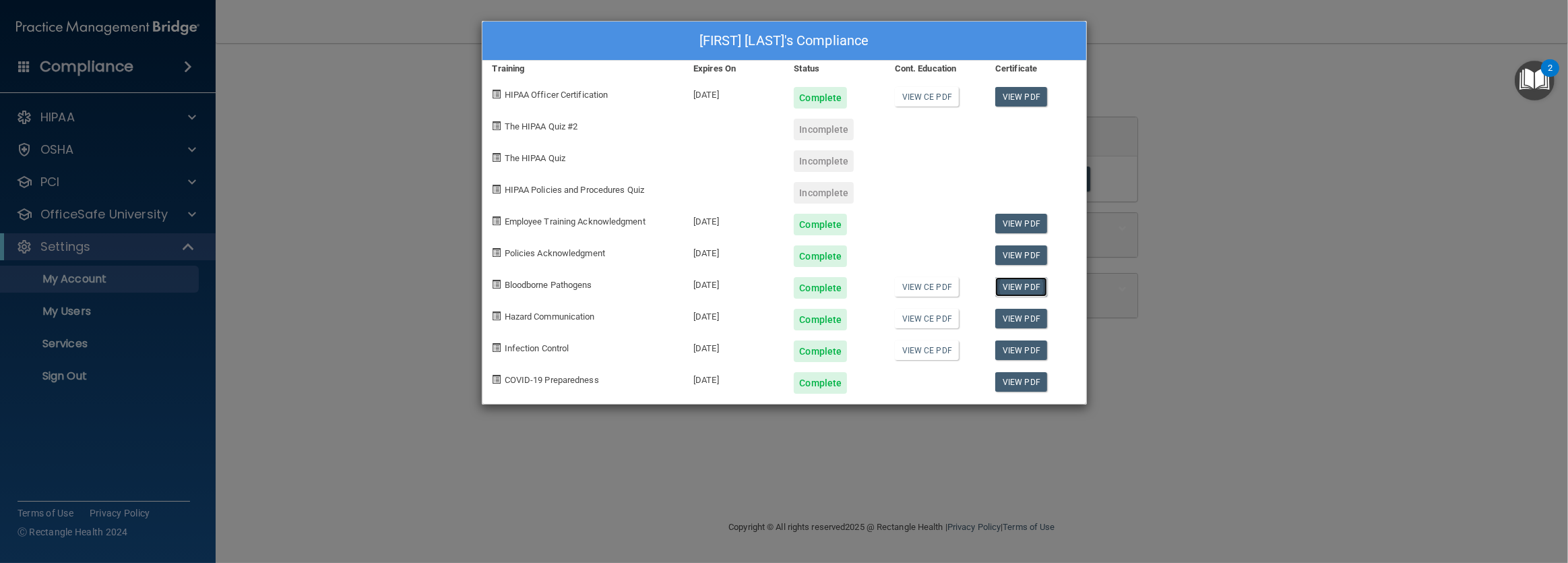 click on "View PDF" at bounding box center (1021, 287) 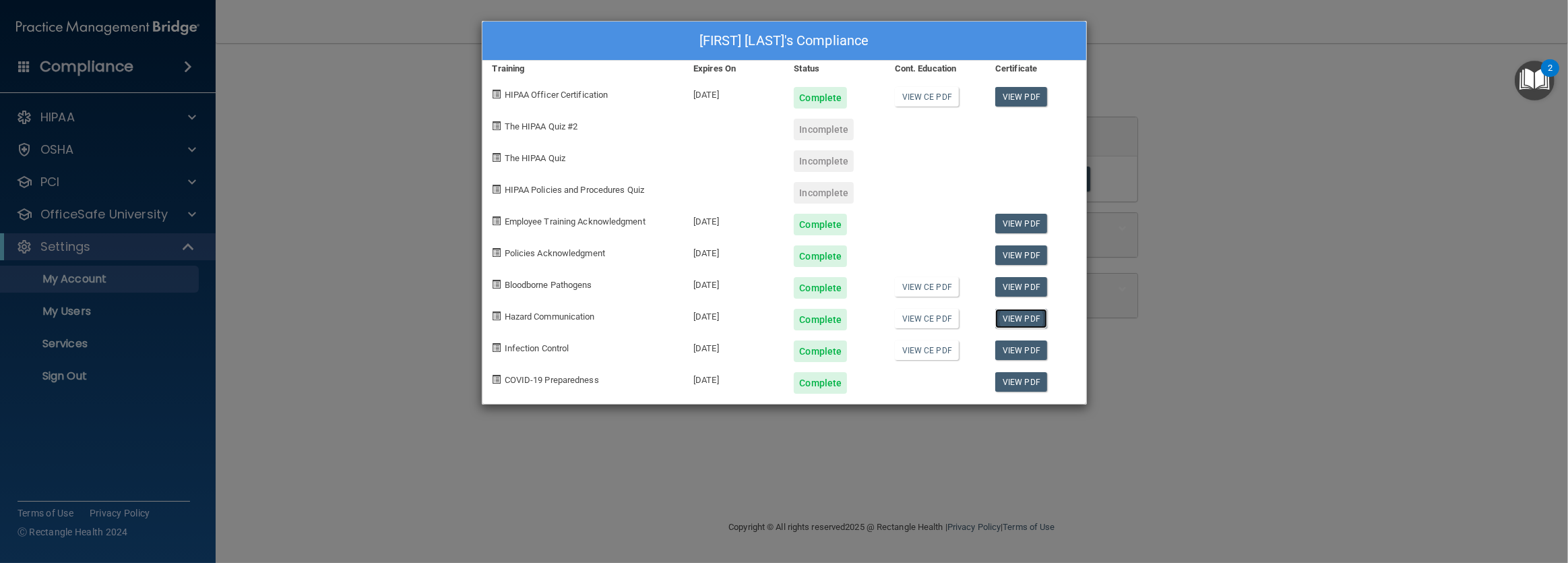 click on "View PDF" at bounding box center (1021, 318) 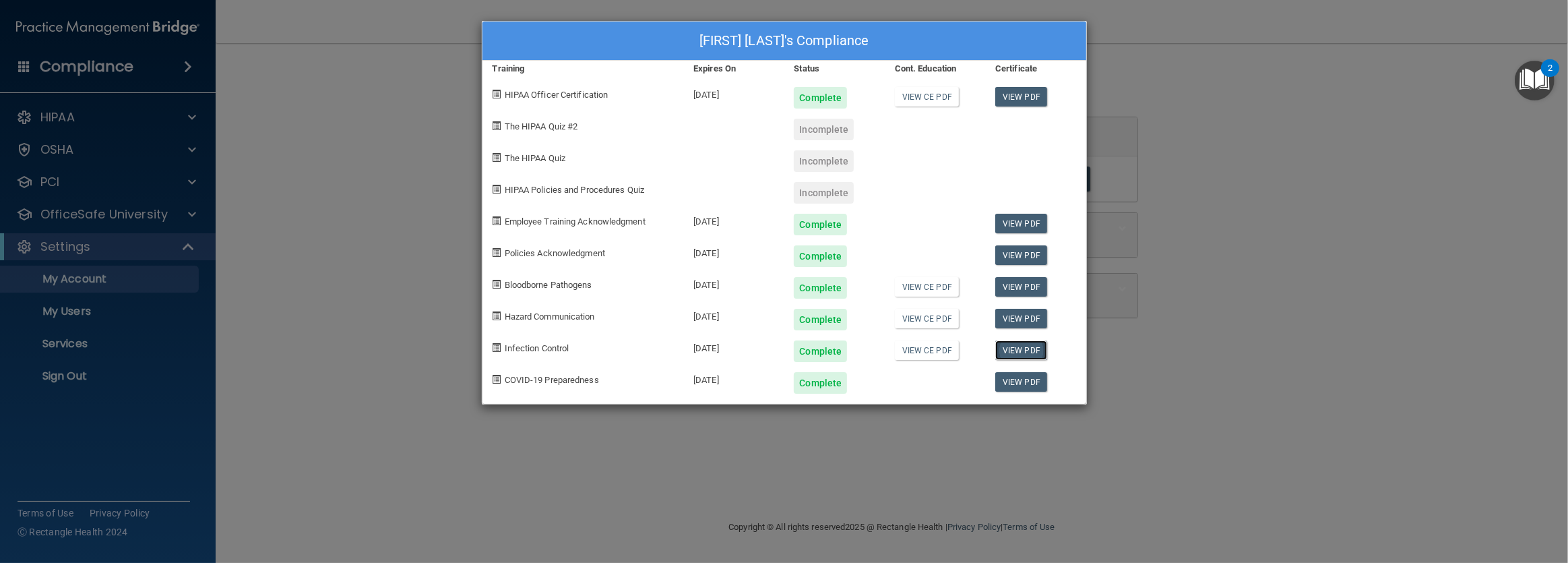 click on "View PDF" at bounding box center [1021, 350] 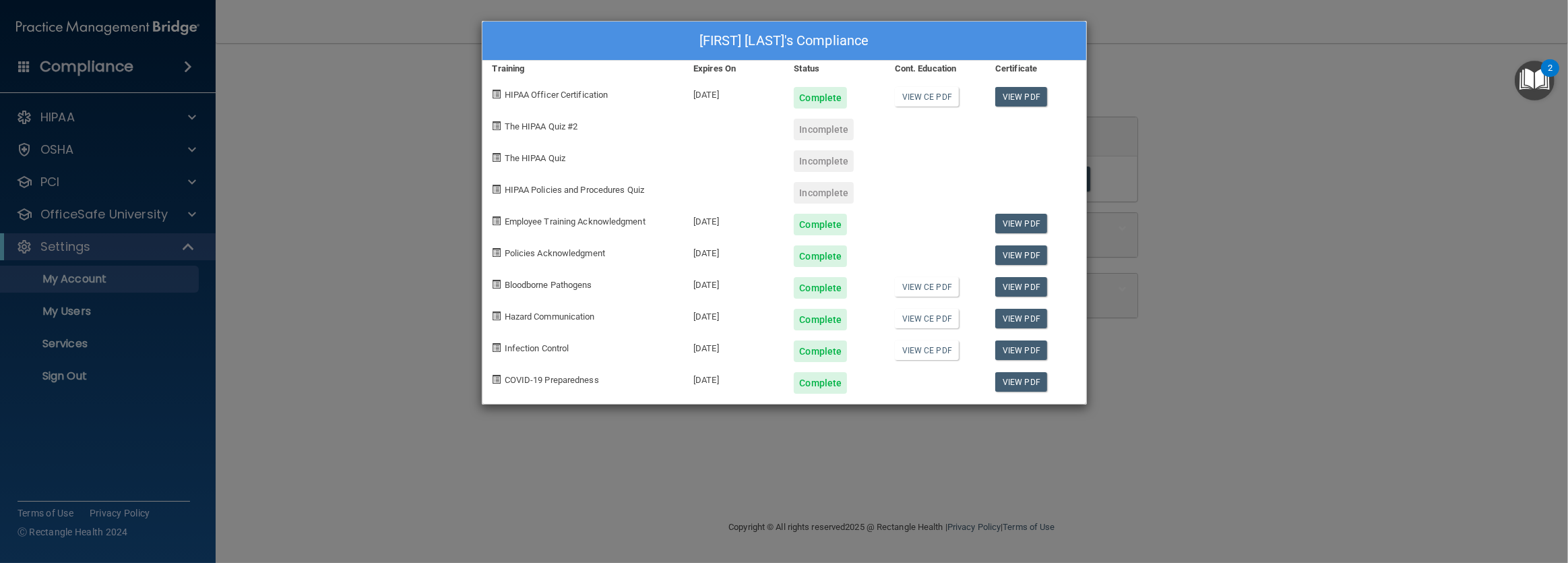 click on "Jason Tucker's Compliance      Training   Expires On   Status   Cont. Education   Certificate         HIPAA Officer Certification      05/14/2026       Complete        View CE PDF       View PDF         The HIPAA Quiz #2             Incomplete                      The HIPAA Quiz             Incomplete                      HIPAA Policies and Procedures Quiz             Incomplete                      Employee Training Acknowledgment      05/14/2026       Complete              View PDF         Policies Acknowledgment      05/01/2026       Complete              View PDF         Bloodborne Pathogens      07/30/2026       Complete        View CE PDF       View PDF         Hazard Communication      07/30/2026       Complete        View CE PDF       View PDF         Infection Control      07/31/2026       Complete        View CE PDF       View PDF         COVID-19 Preparedness      07/31/2026       Complete              View PDF" at bounding box center [784, 281] 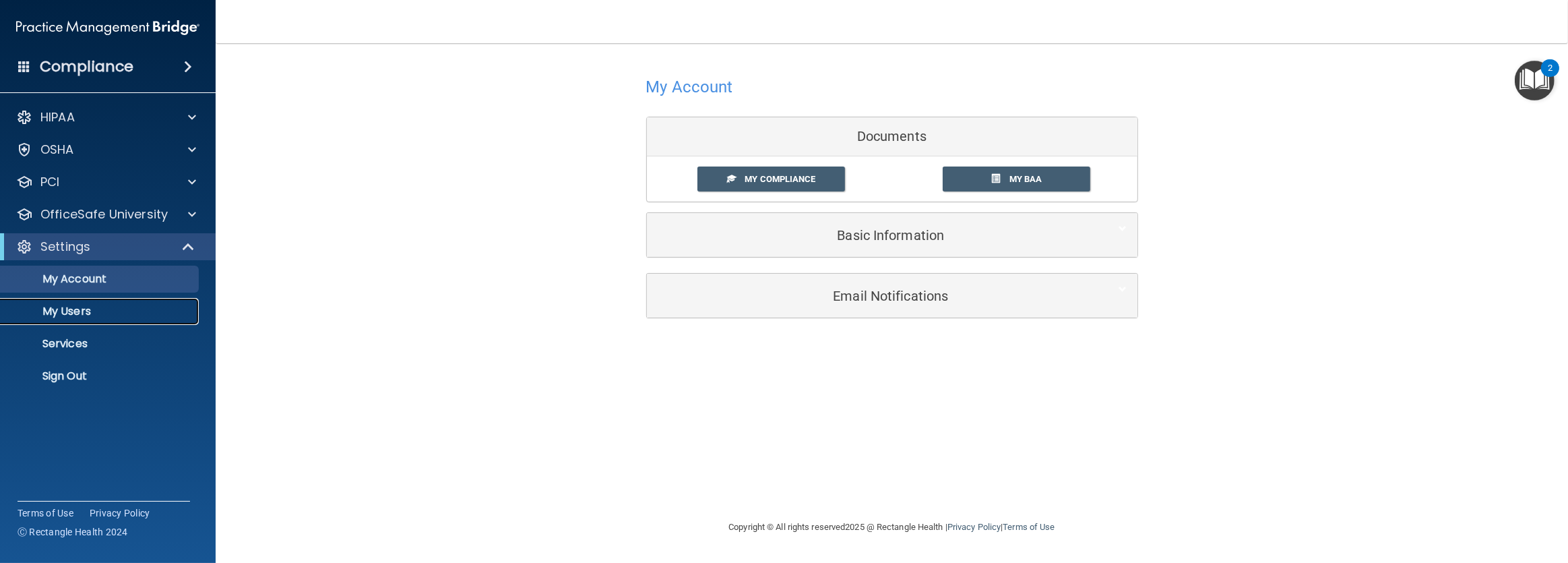click on "My Users" at bounding box center [100, 312] 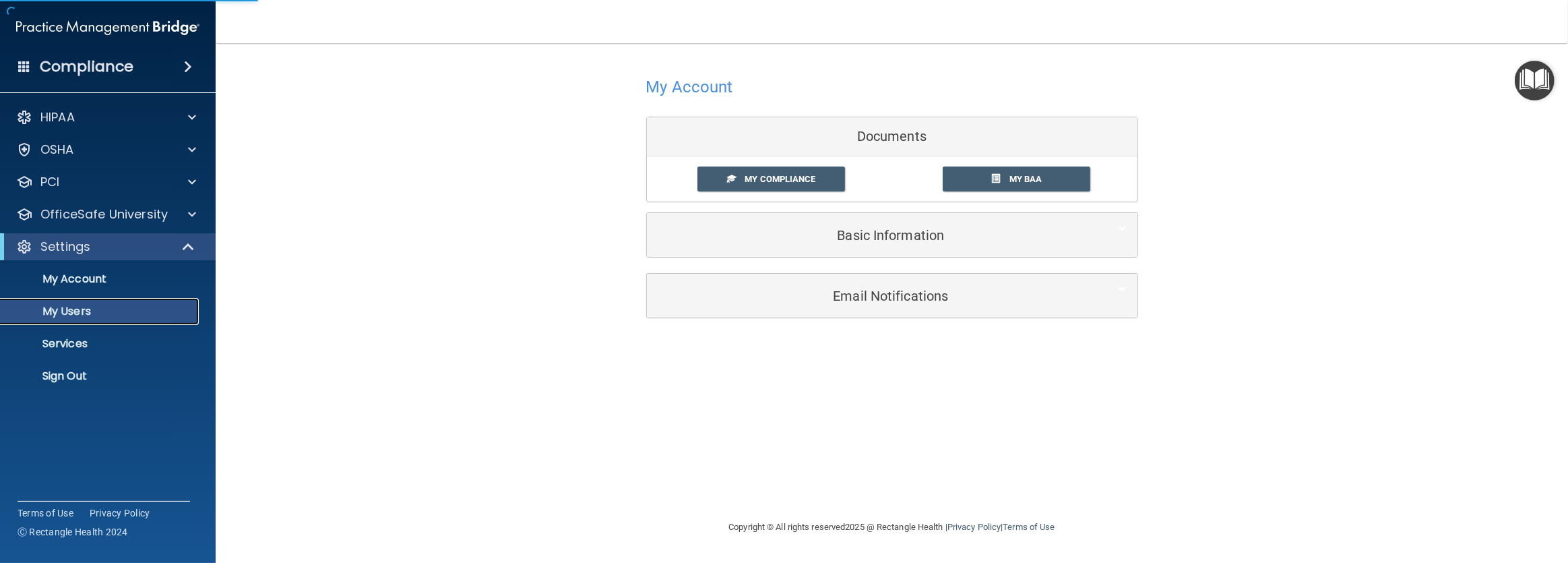 select on "20" 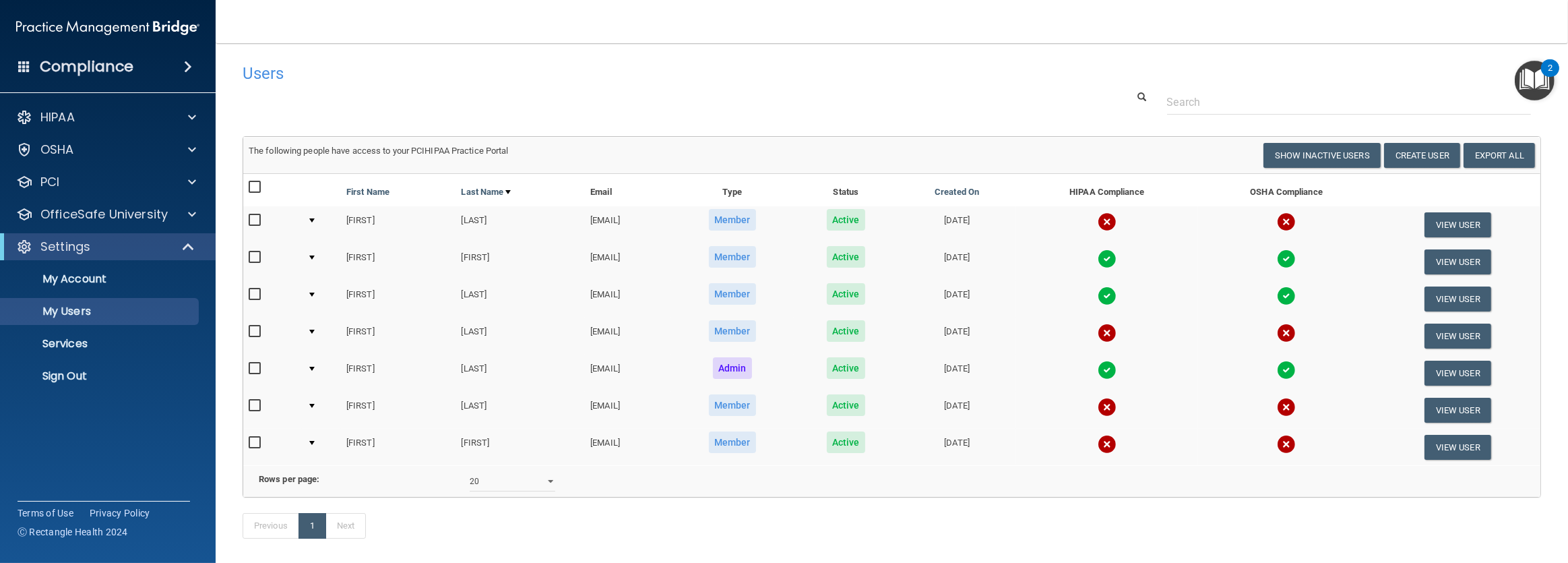 click at bounding box center [256, 258] 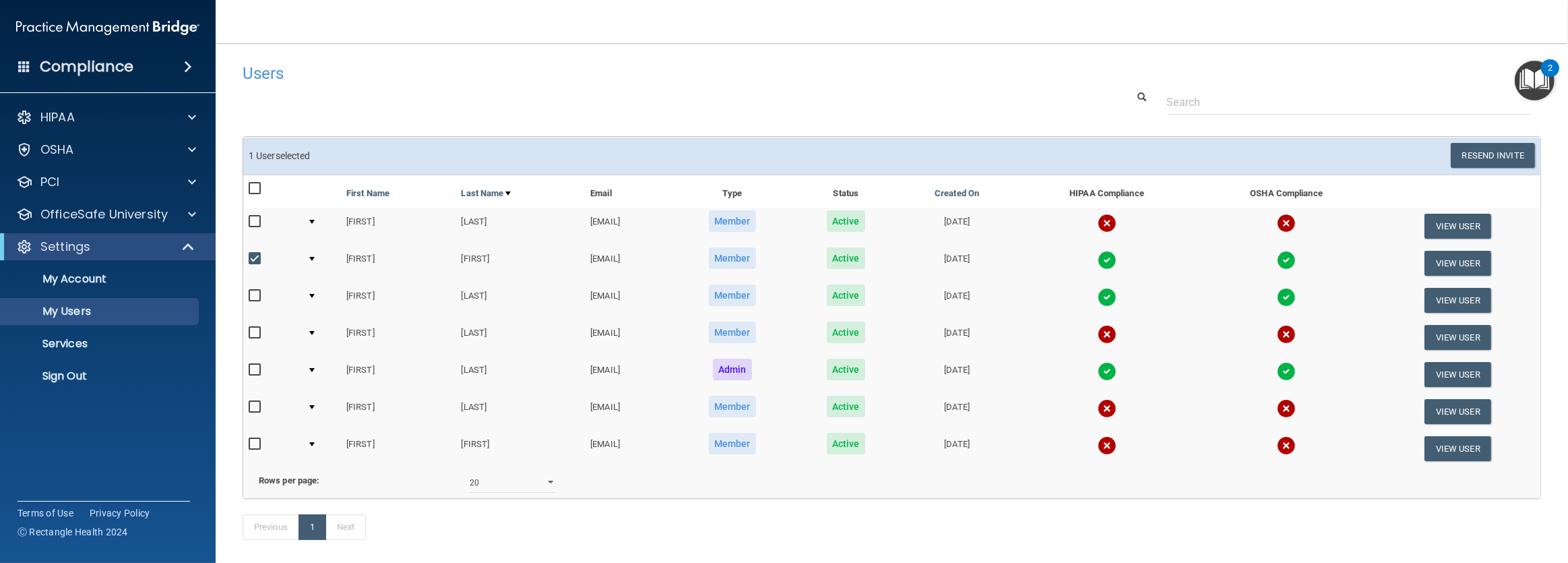 click at bounding box center (256, 259) 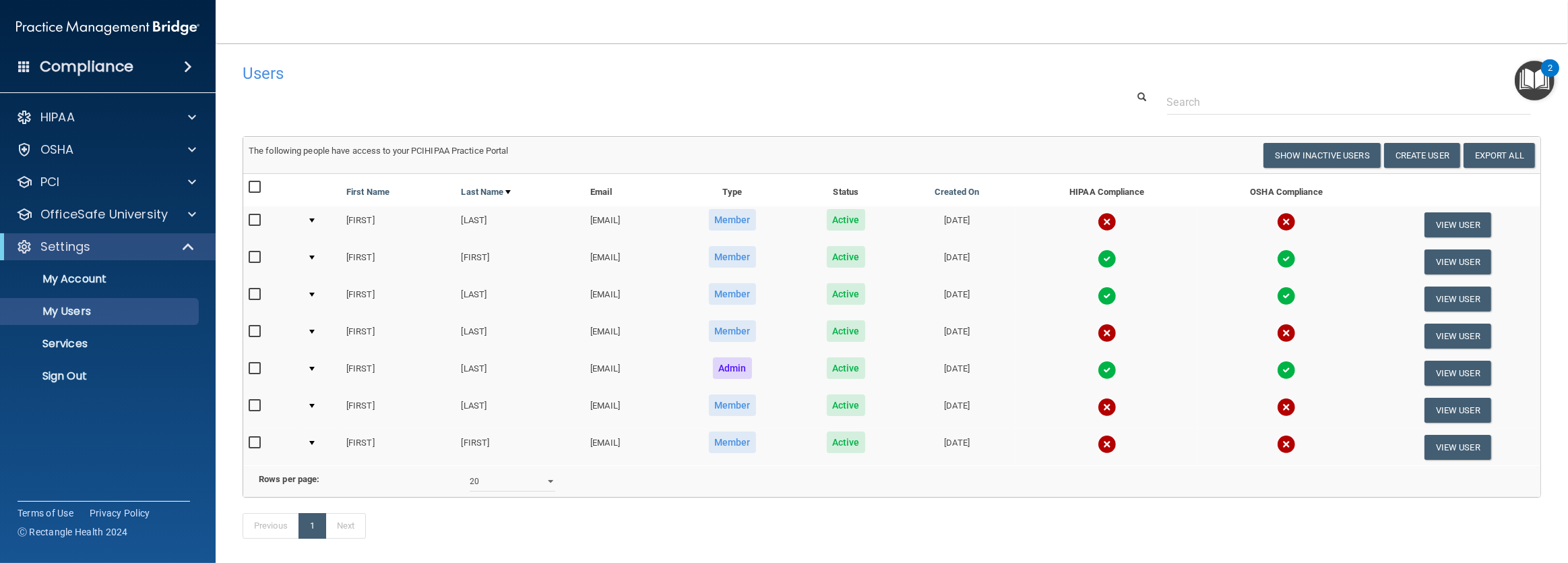 click at bounding box center (256, 443) 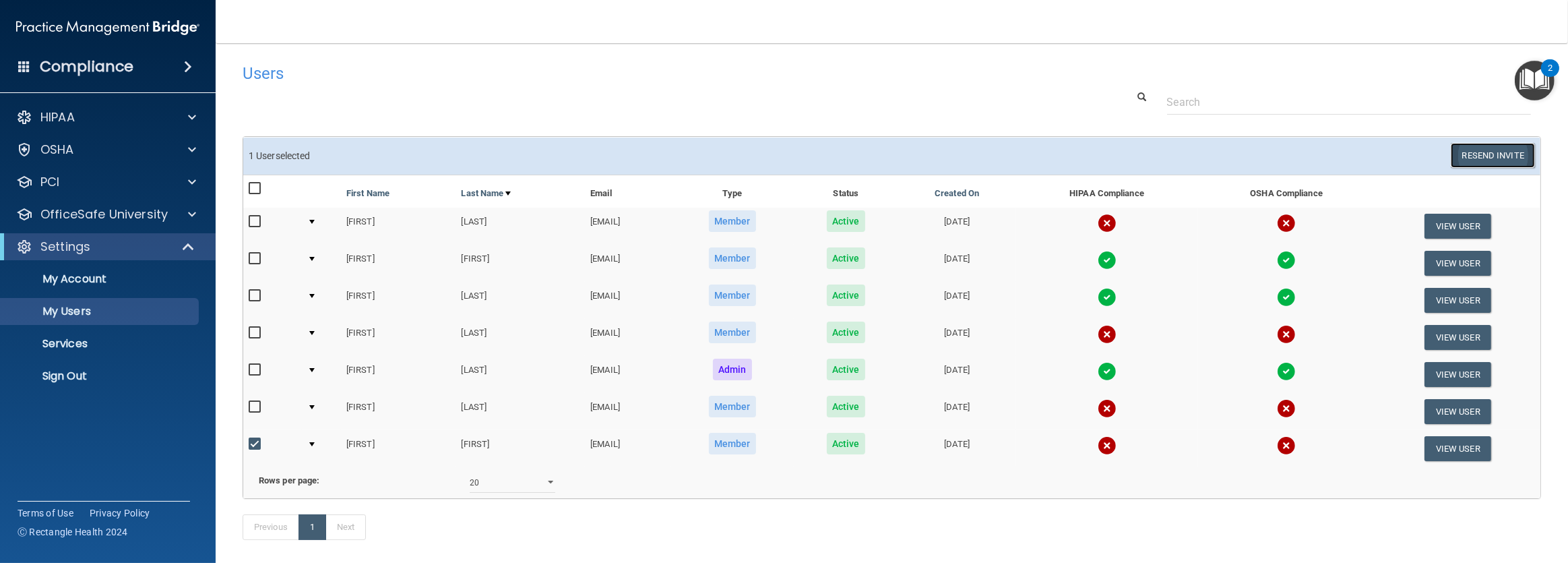 click on "Resend Invite" at bounding box center (1493, 155) 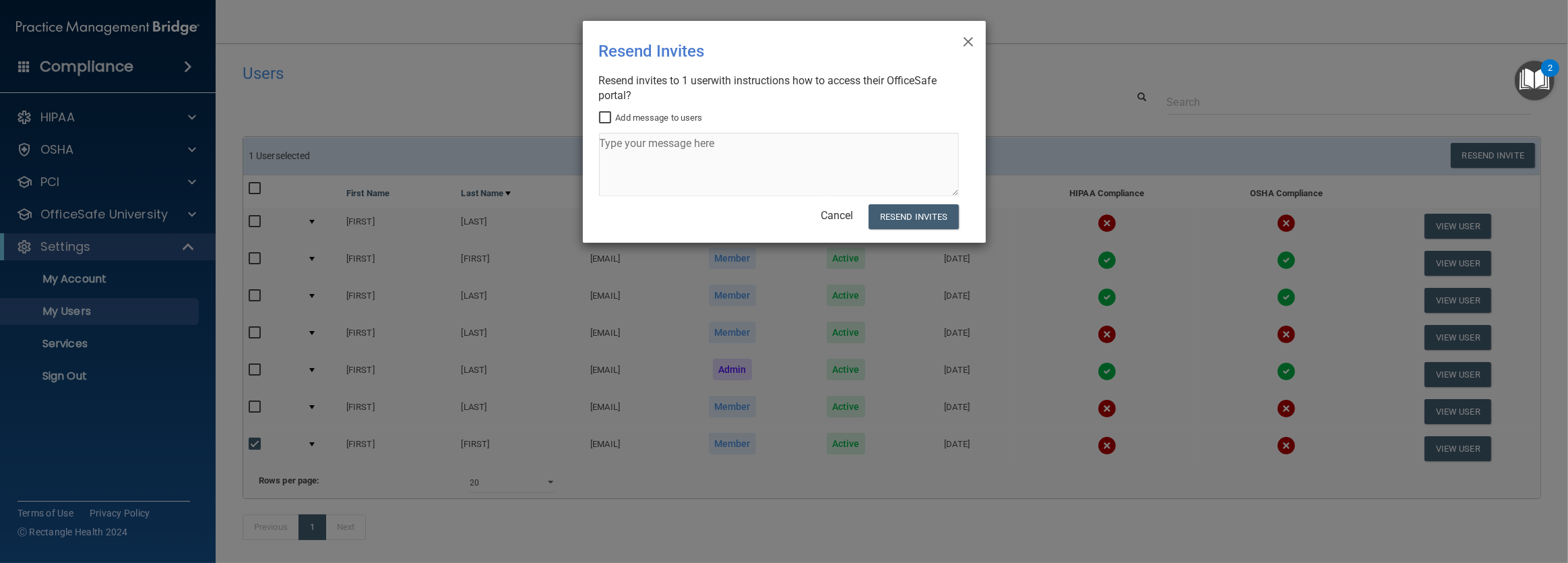 click on "Add message to users" at bounding box center [606, 118] 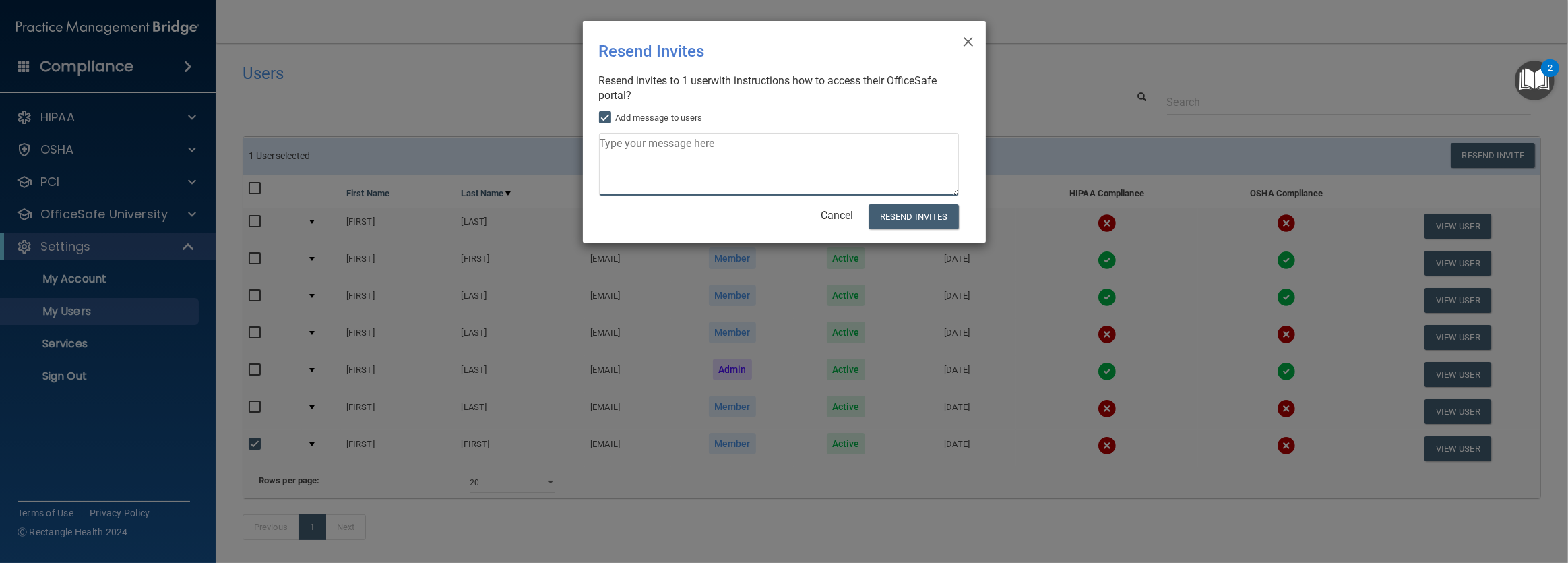 click at bounding box center [779, 165] 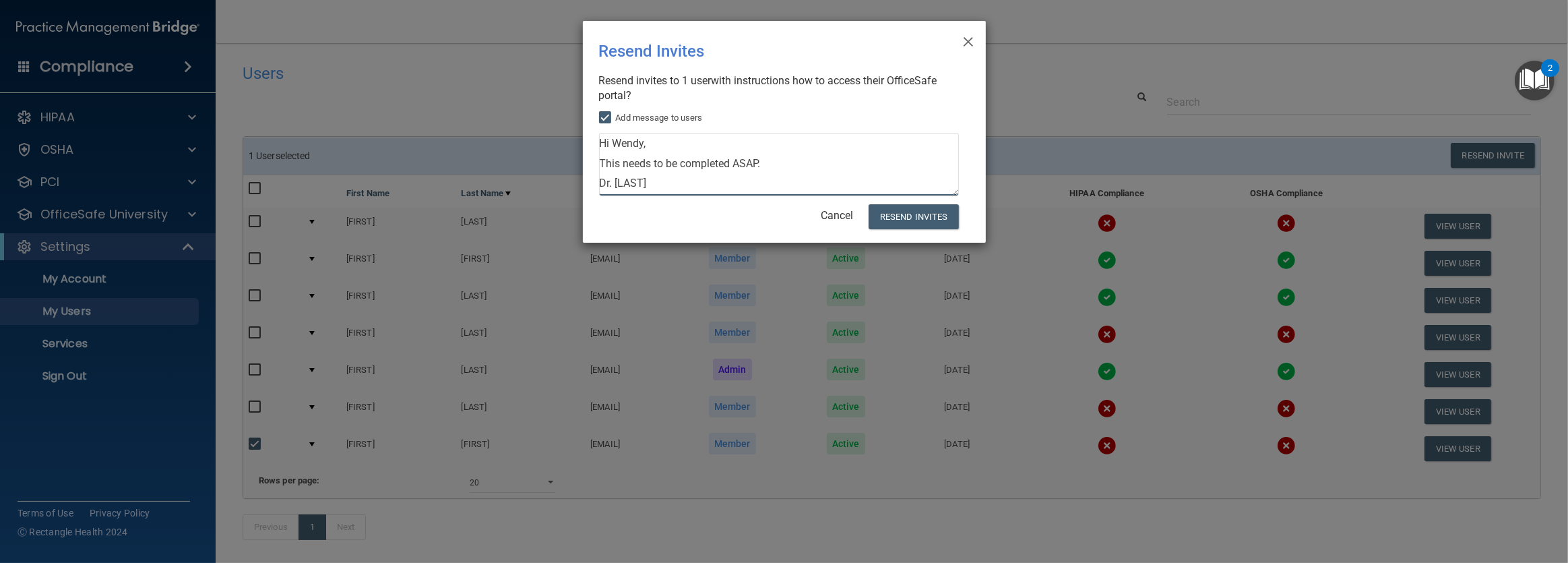 drag, startPoint x: 599, startPoint y: 161, endPoint x: 772, endPoint y: 160, distance: 173.00289 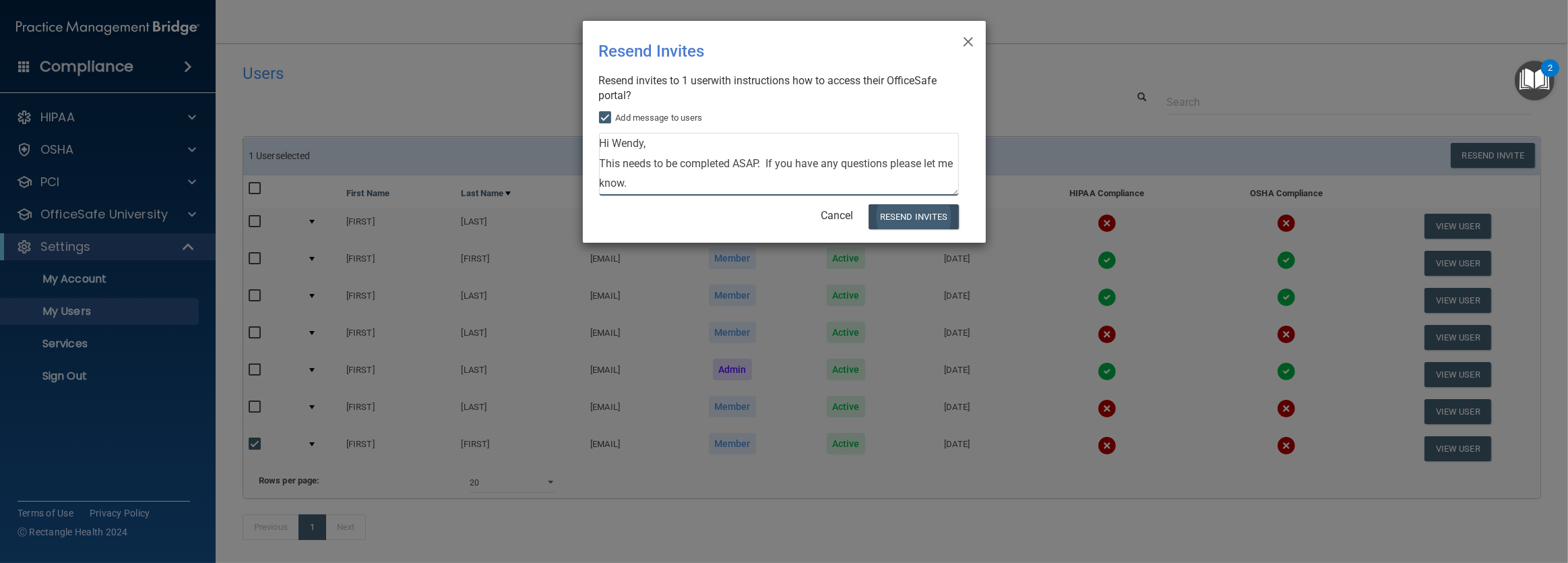 type on "Hi Wendy,
This needs to be completed ASAP.  If you have any questions please let me know.
Dr. Tucker" 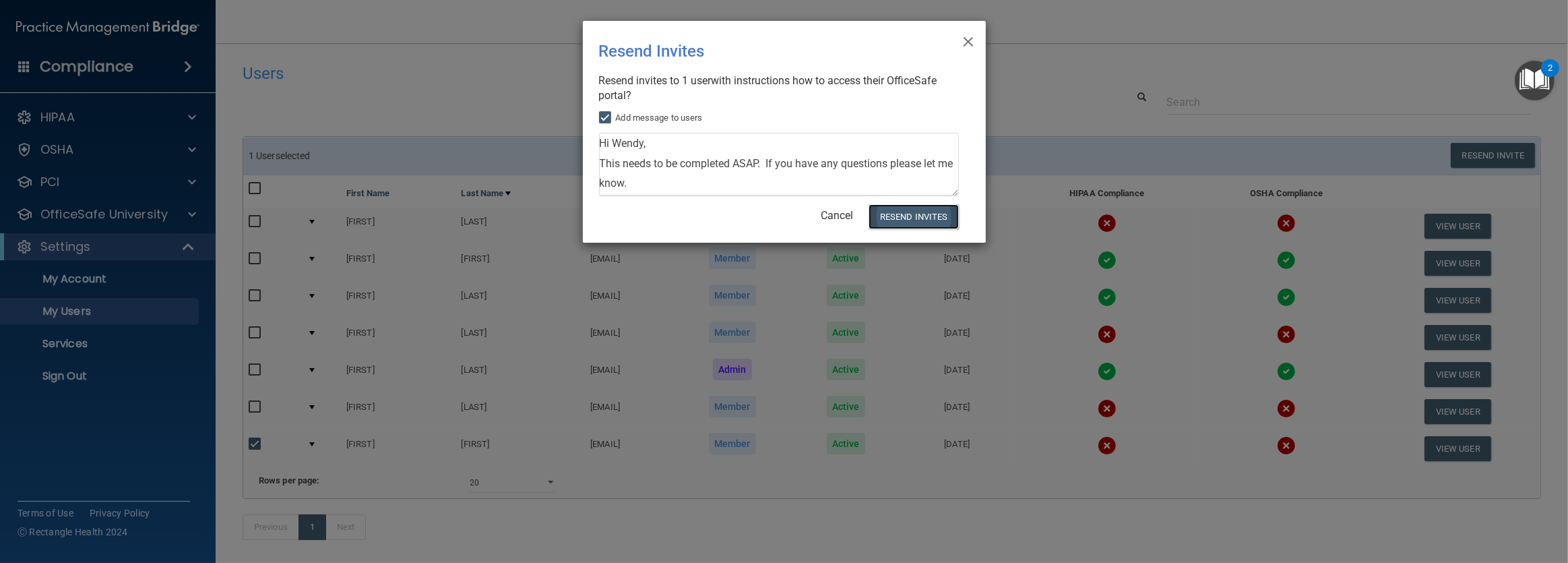 click on "Resend Invites" at bounding box center [913, 216] 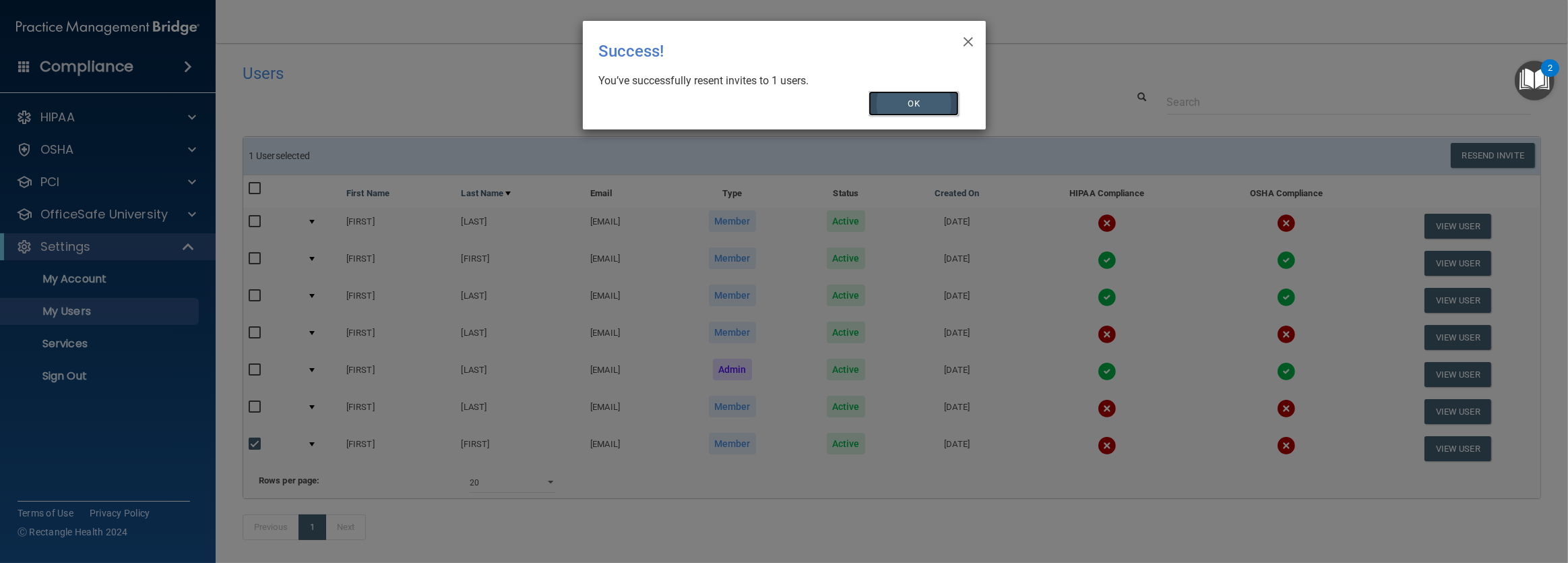 click on "OK" at bounding box center [914, 103] 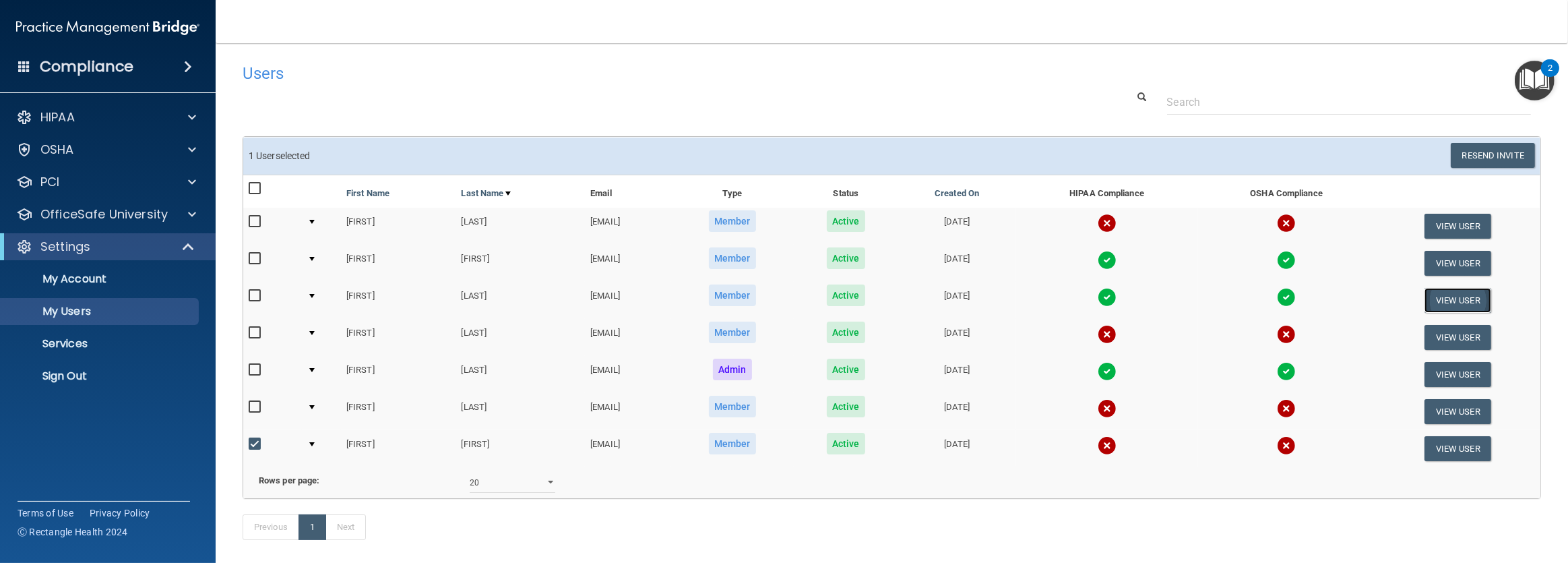 click on "View User" at bounding box center [1457, 300] 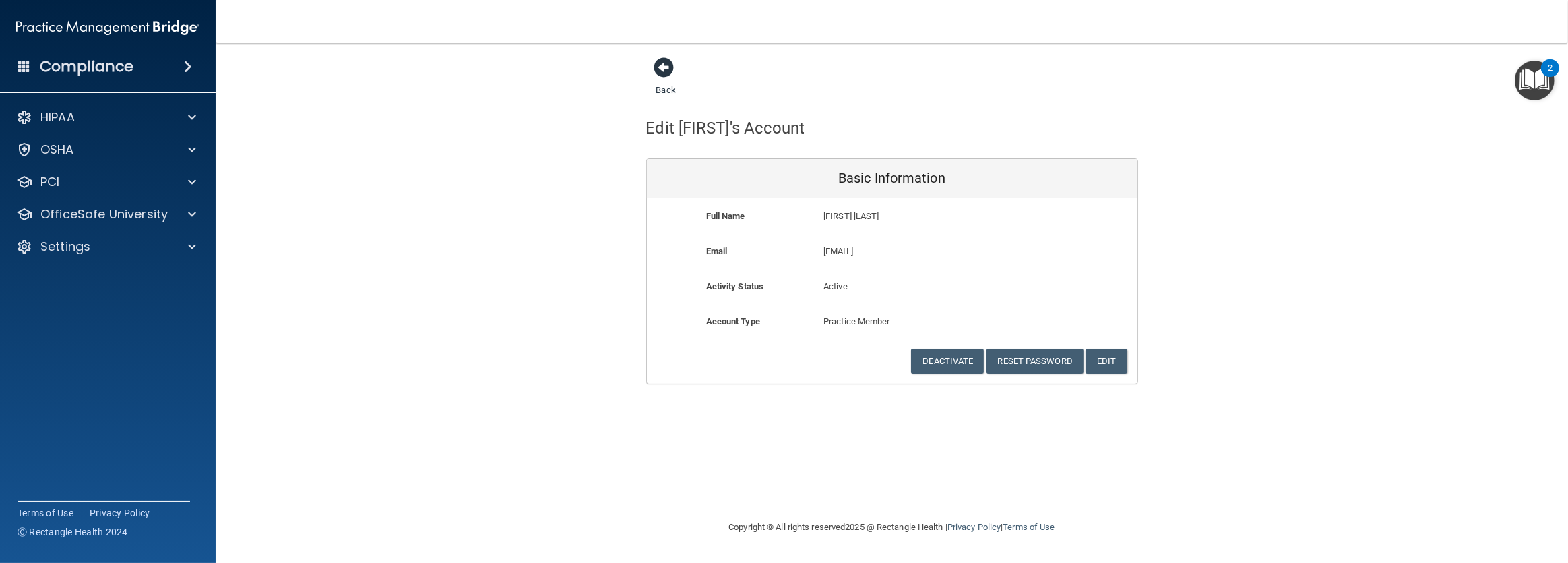 click at bounding box center (664, 67) 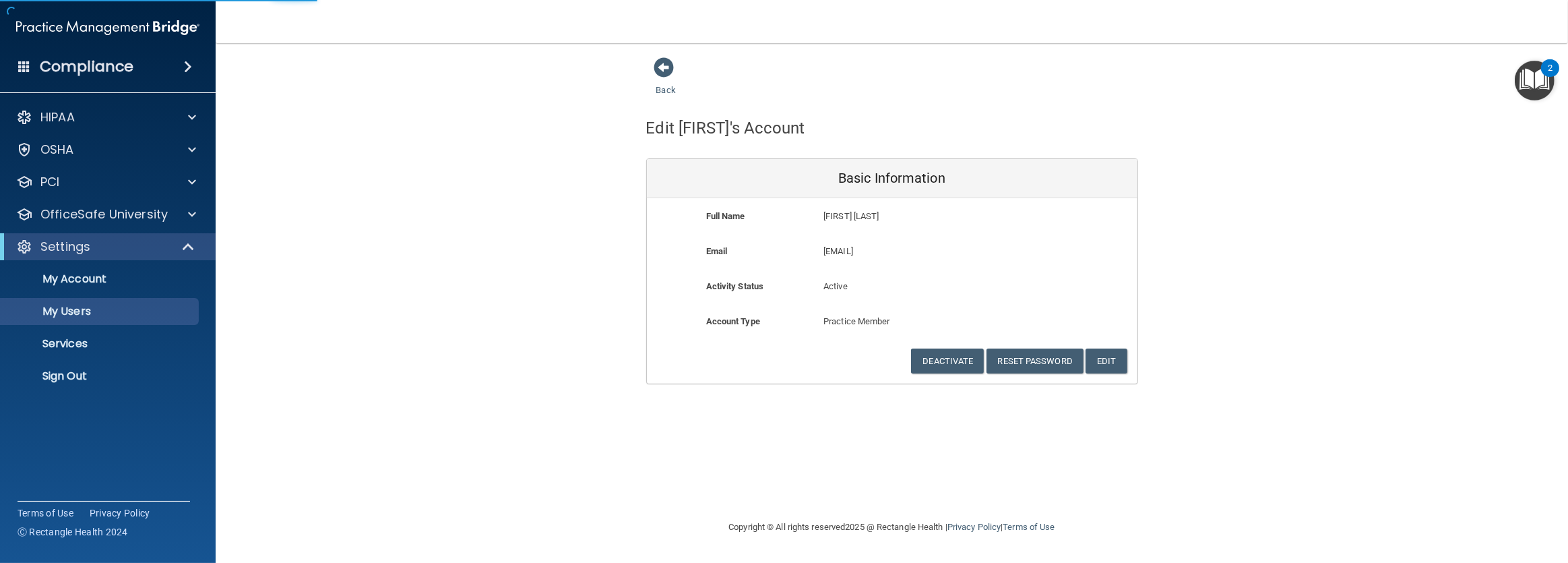 select on "20" 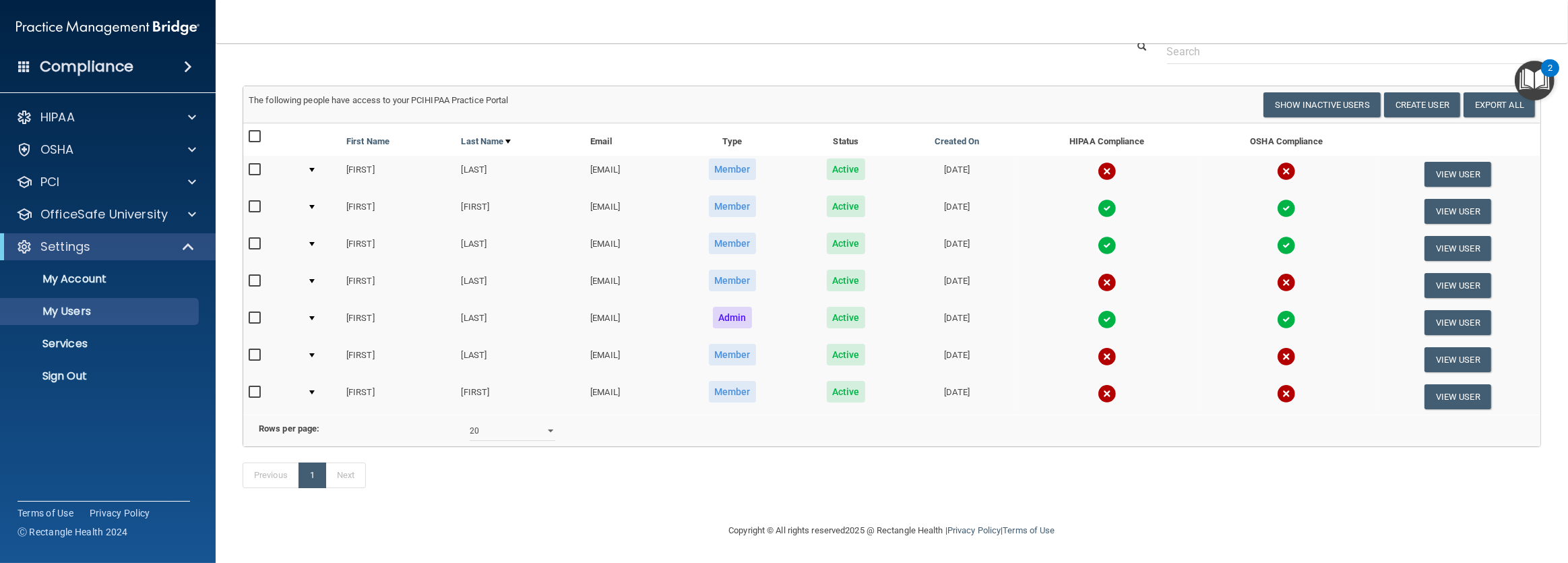 scroll, scrollTop: 66, scrollLeft: 0, axis: vertical 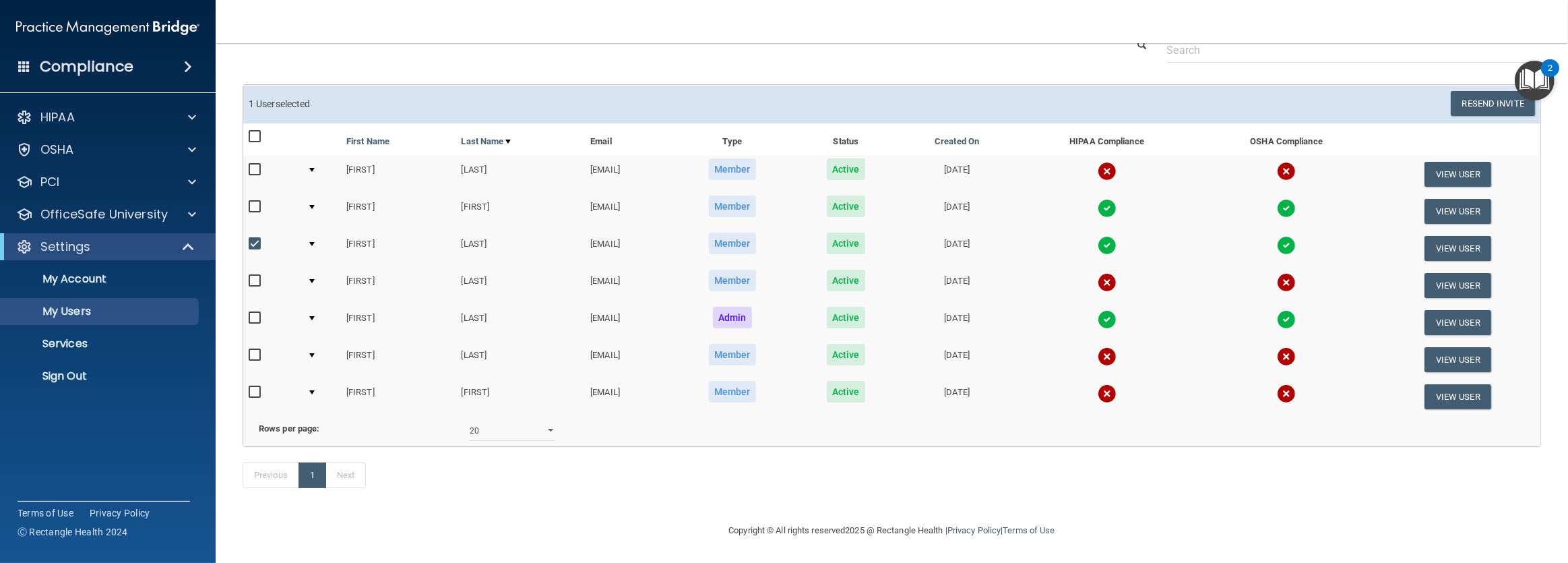click at bounding box center (256, 244) 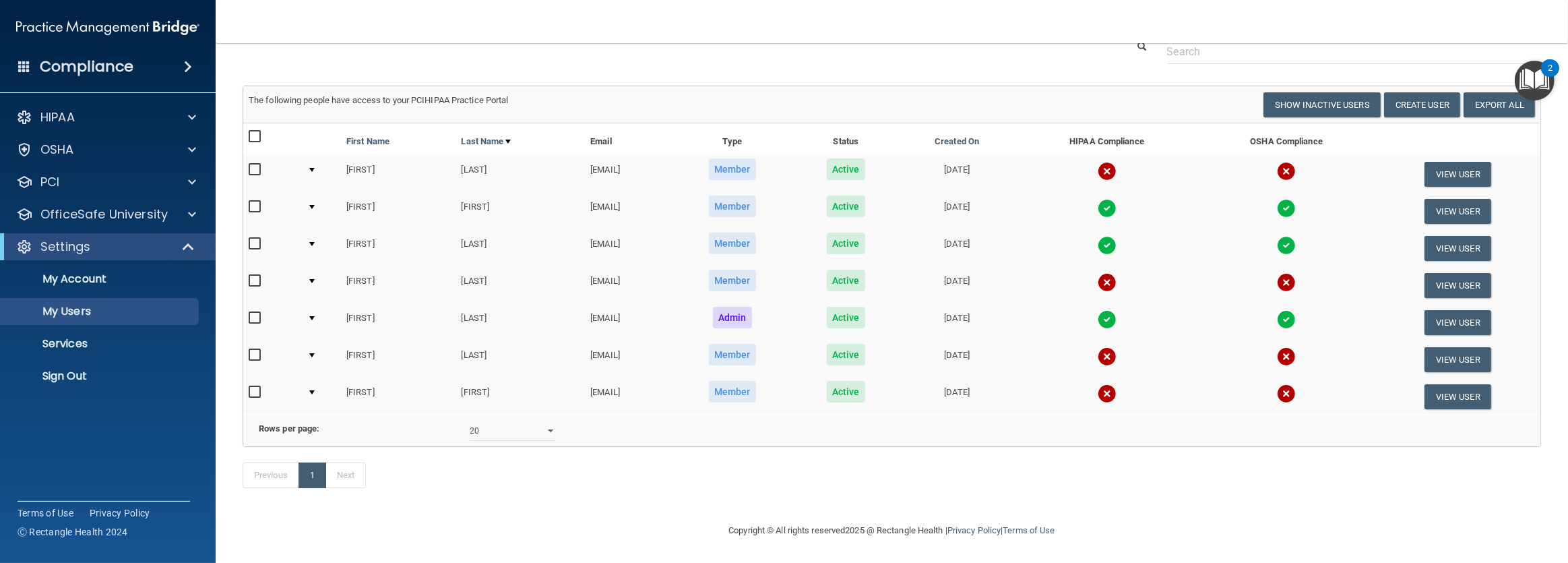 scroll, scrollTop: 0, scrollLeft: 0, axis: both 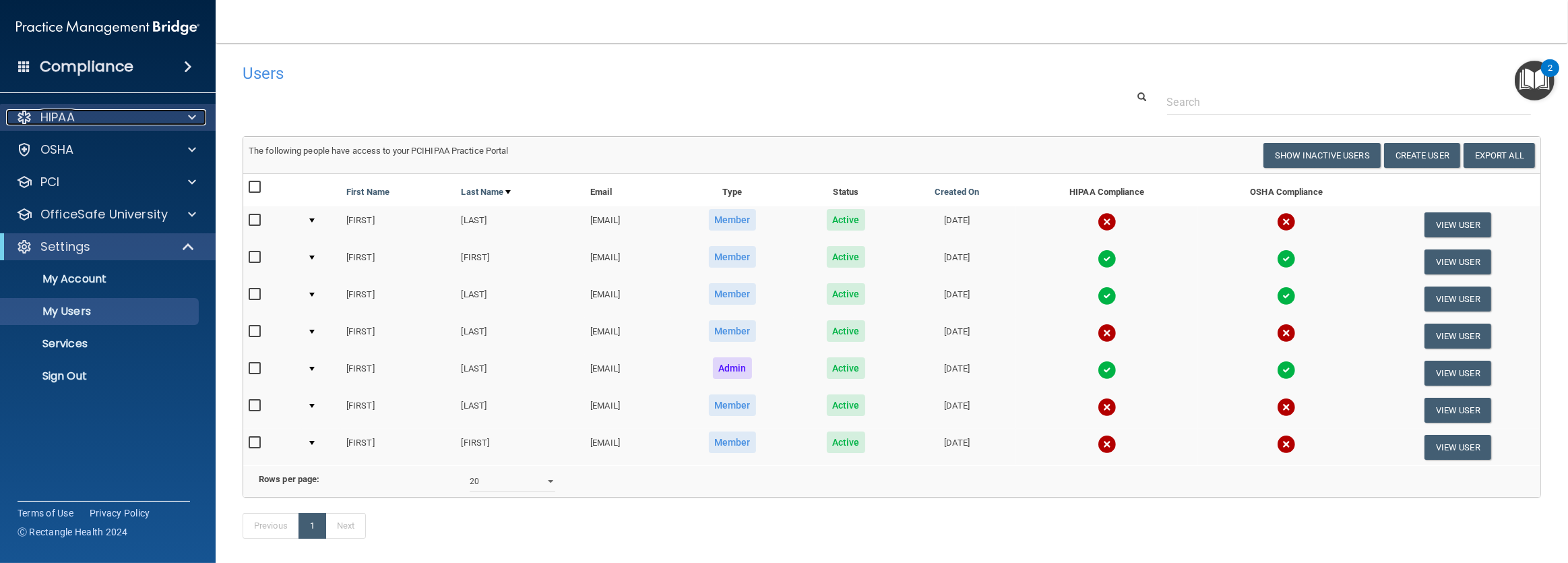 click on "HIPAA" at bounding box center (57, 117) 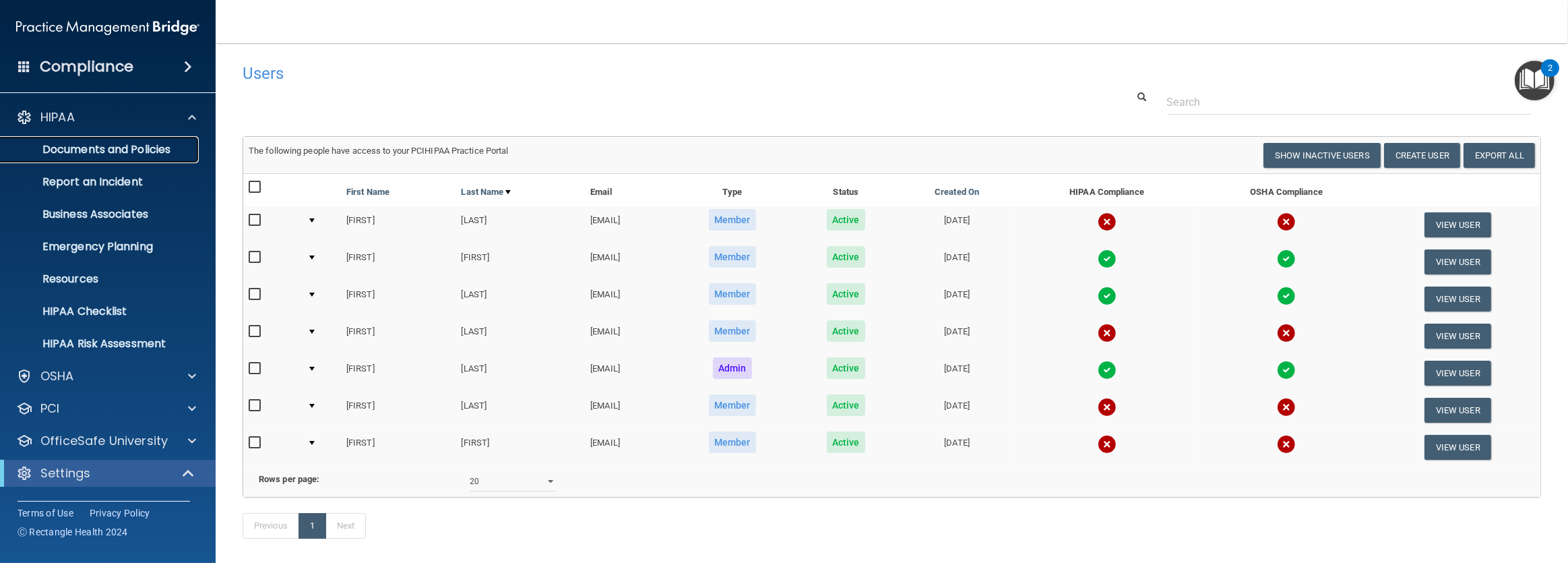 click on "Documents and Policies" at bounding box center [100, 150] 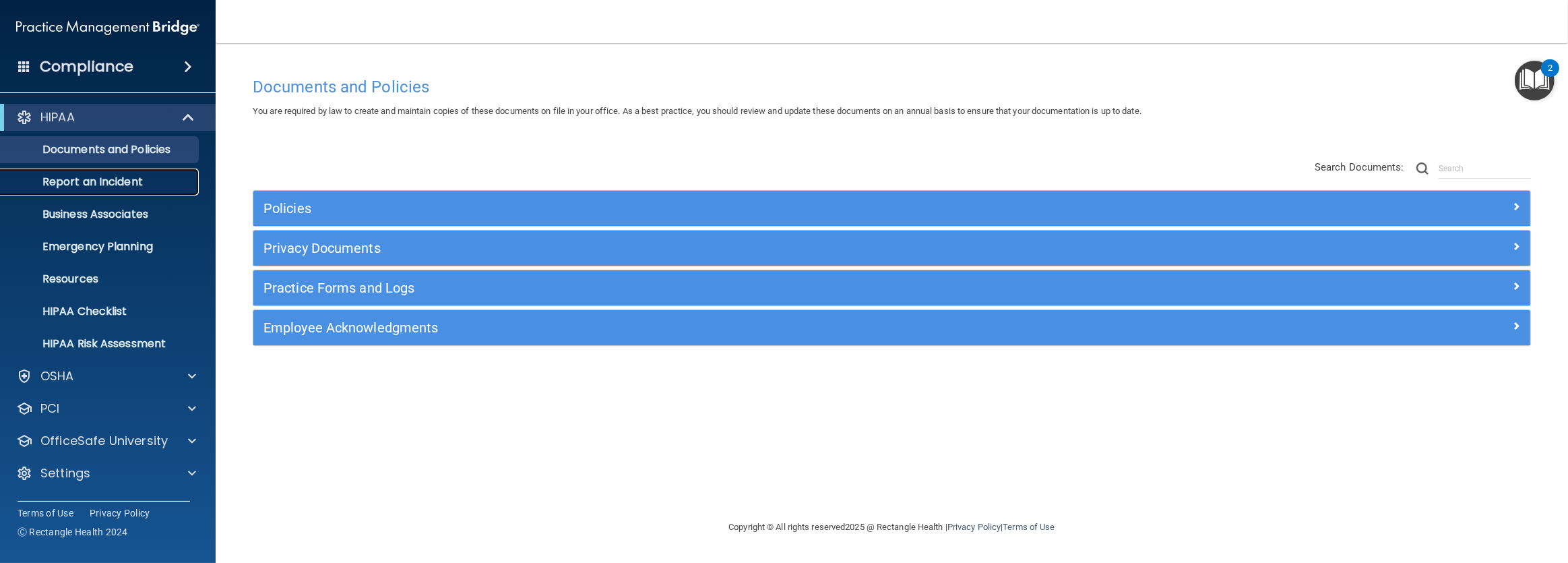 click on "Report an Incident" at bounding box center (100, 182) 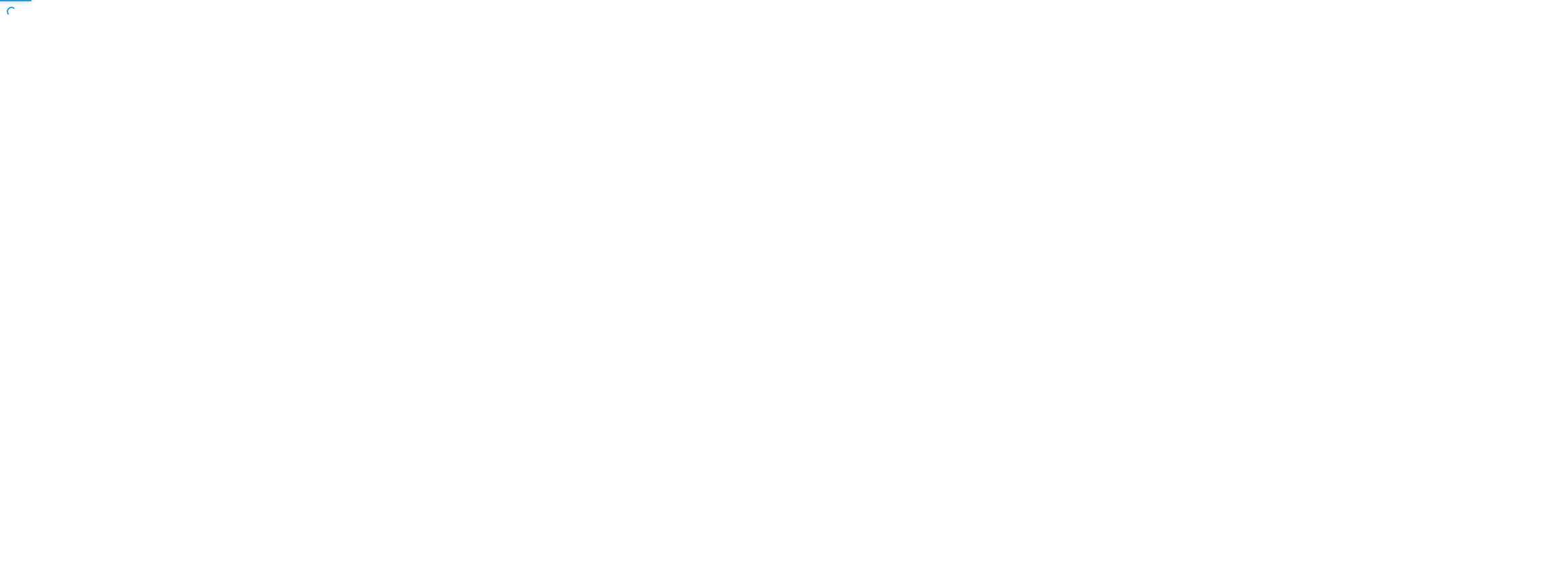 scroll, scrollTop: 0, scrollLeft: 0, axis: both 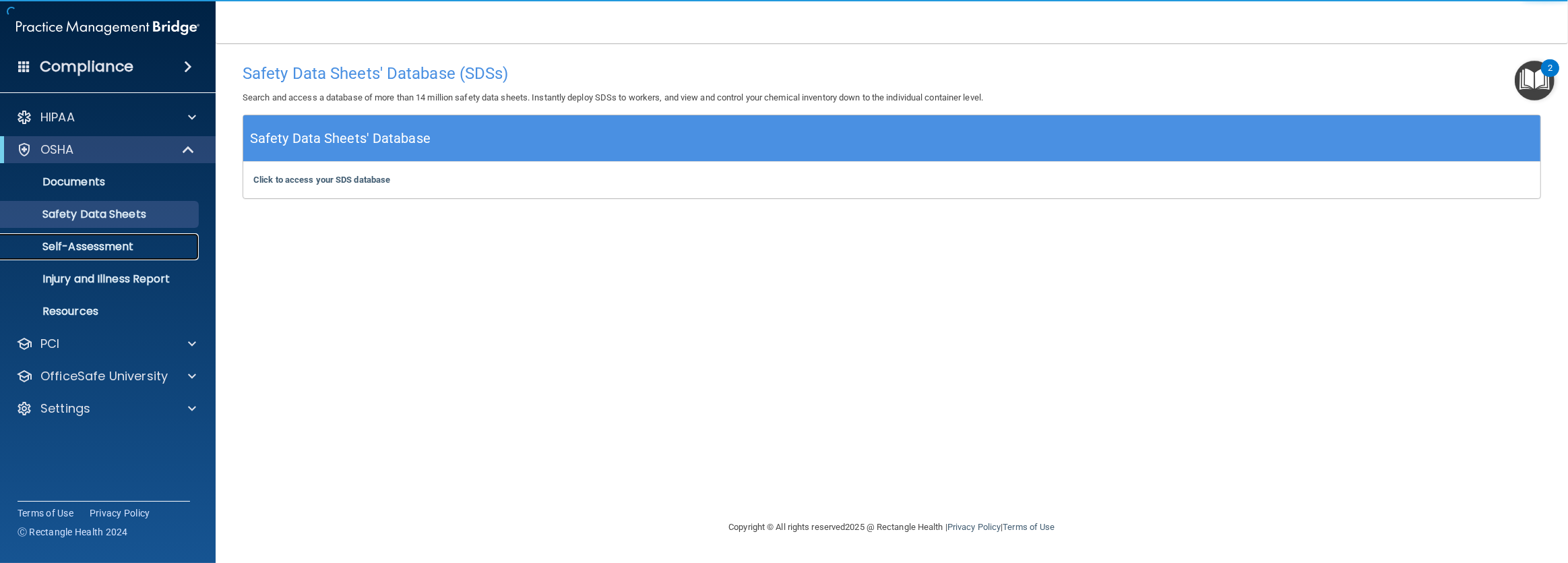click on "Self-Assessment" at bounding box center (100, 247) 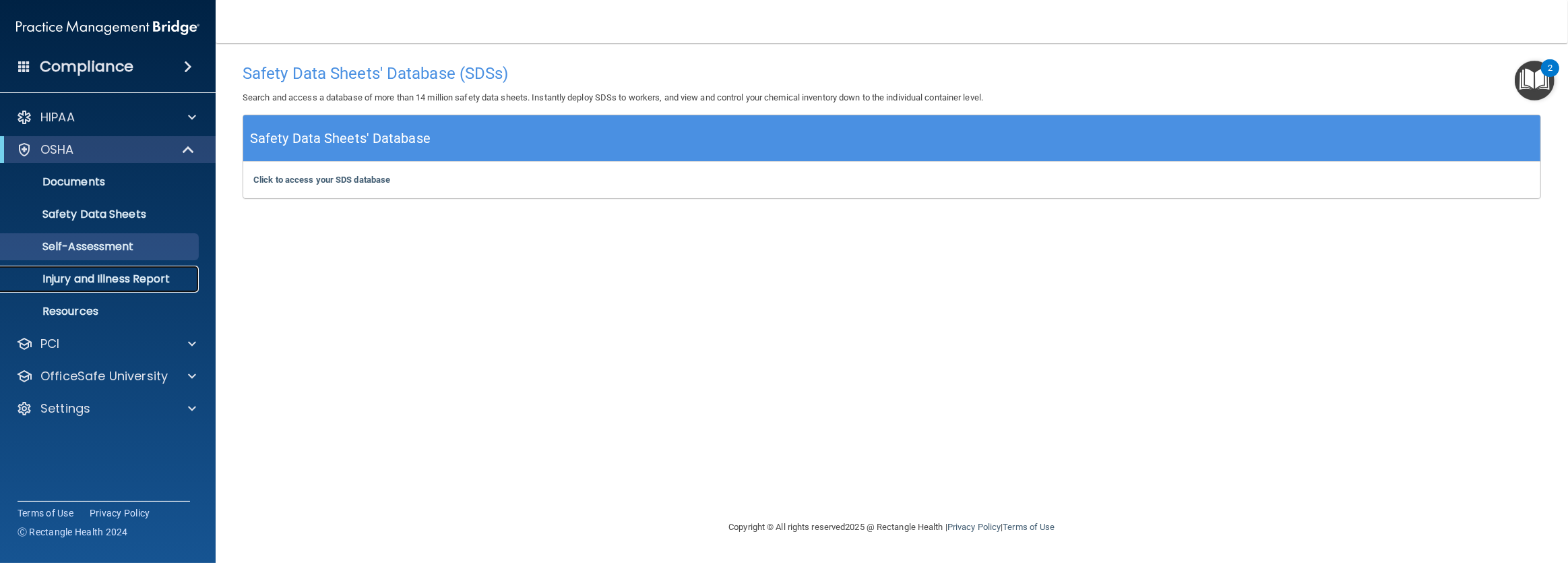 click on "Injury and Illness Report" at bounding box center (100, 279) 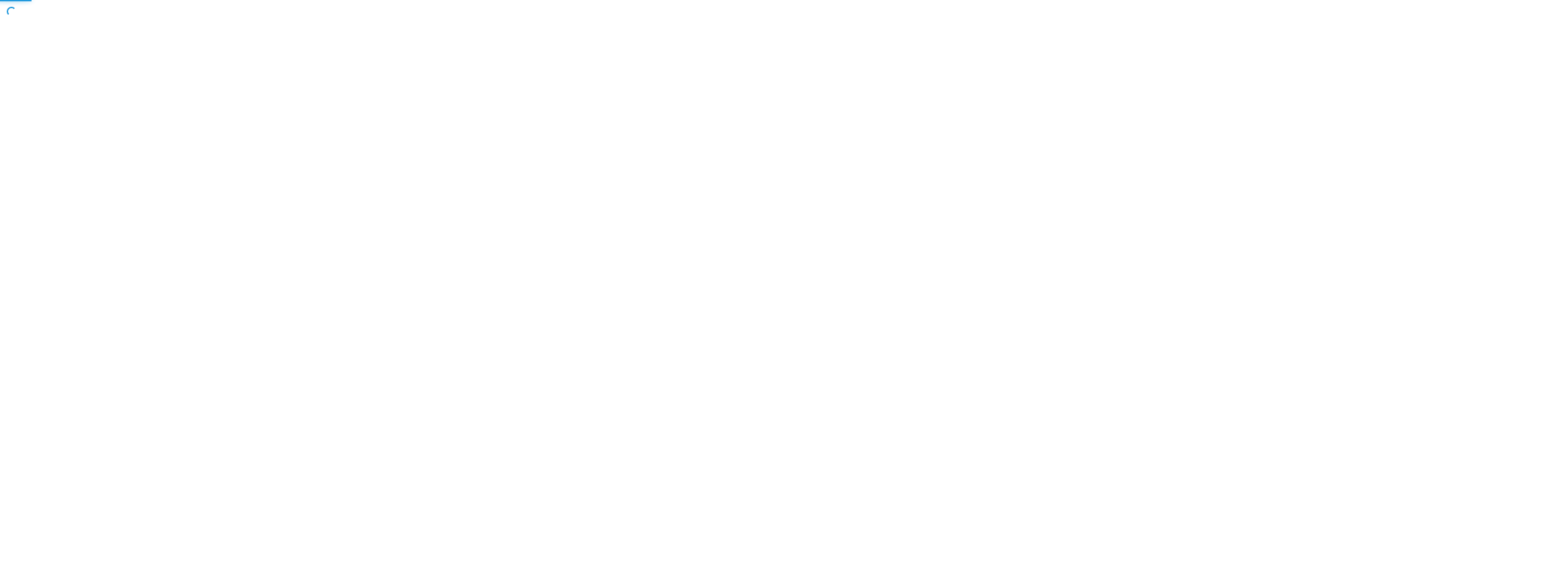 scroll, scrollTop: 0, scrollLeft: 0, axis: both 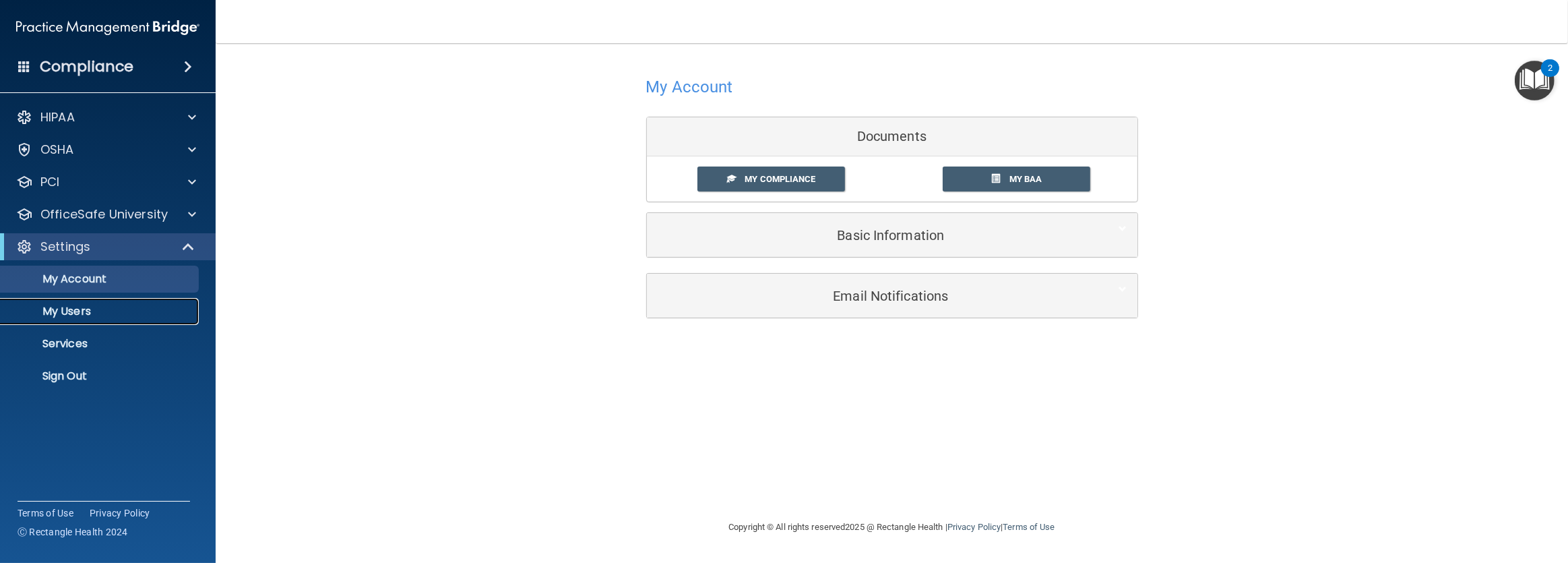 click on "My Users" at bounding box center (100, 312) 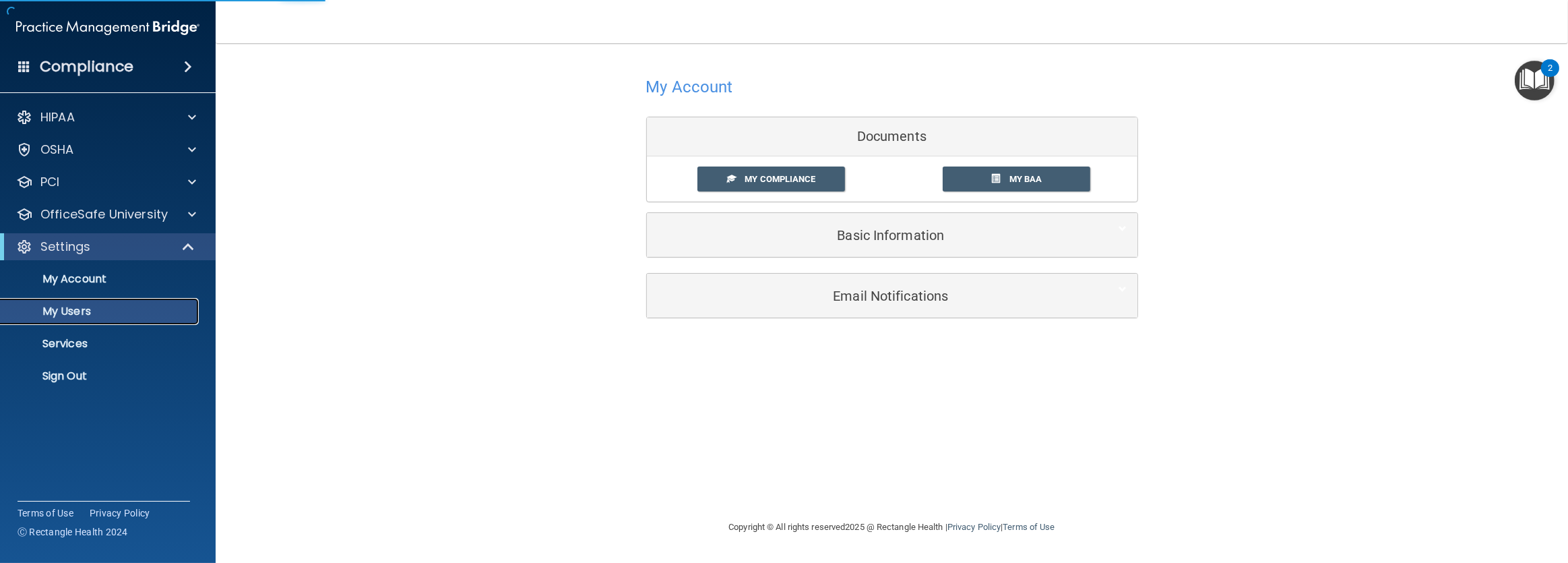 select on "20" 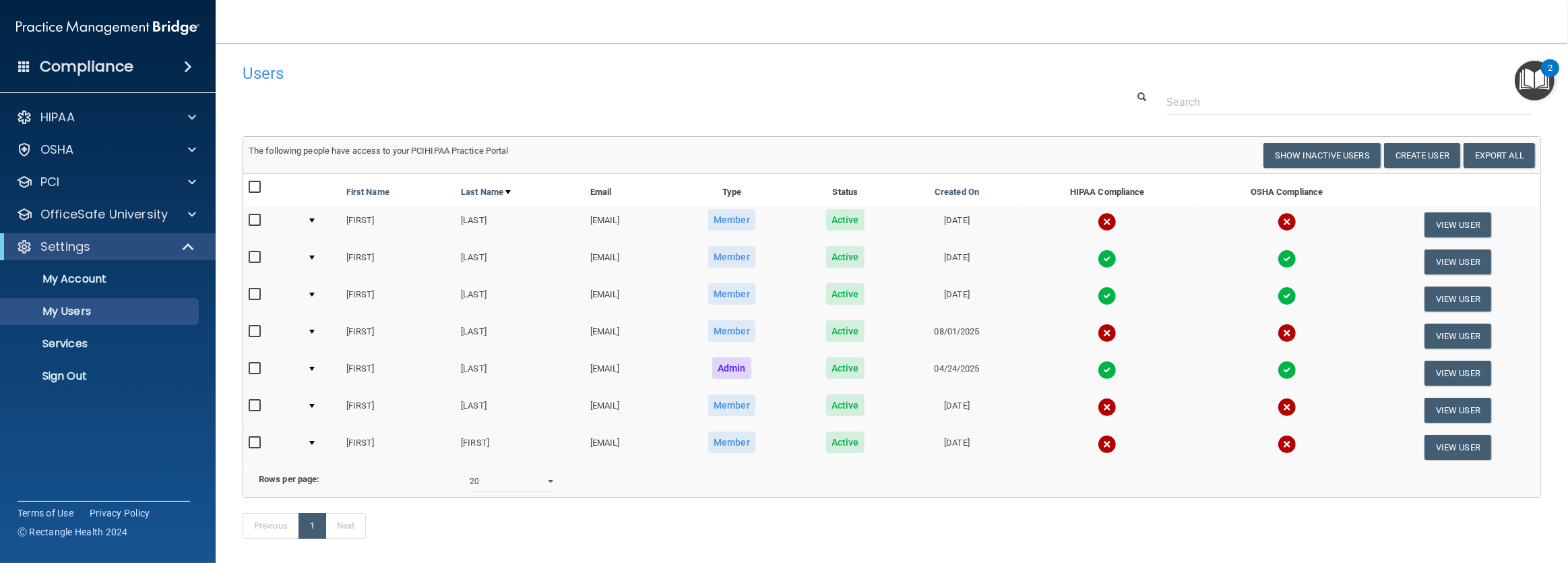 click at bounding box center [1107, 259] 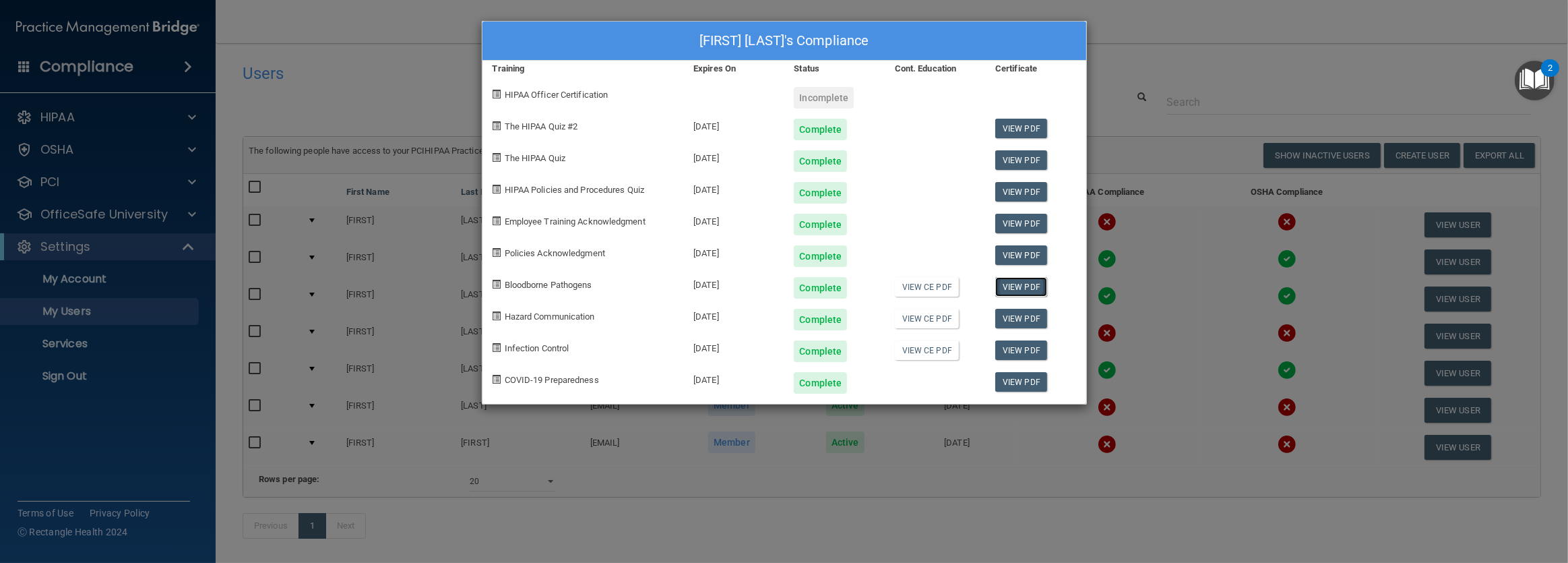 click on "View PDF" at bounding box center (1021, 287) 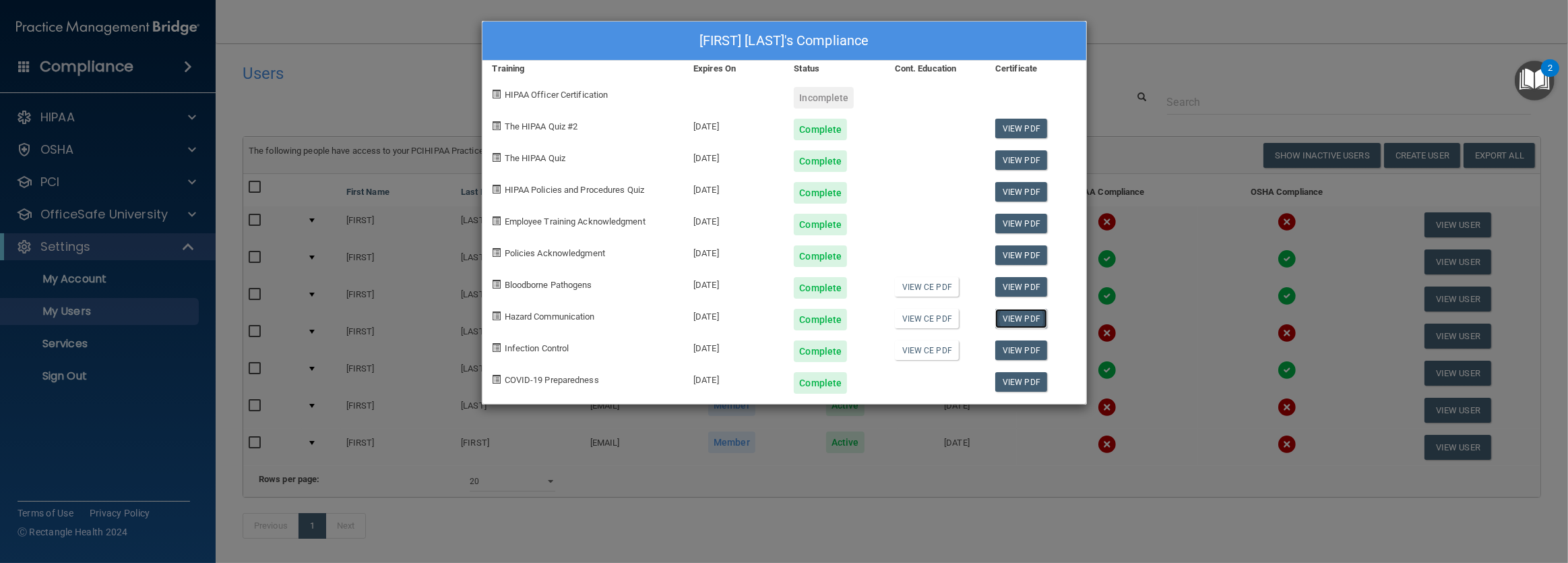 click on "View PDF" at bounding box center (1021, 318) 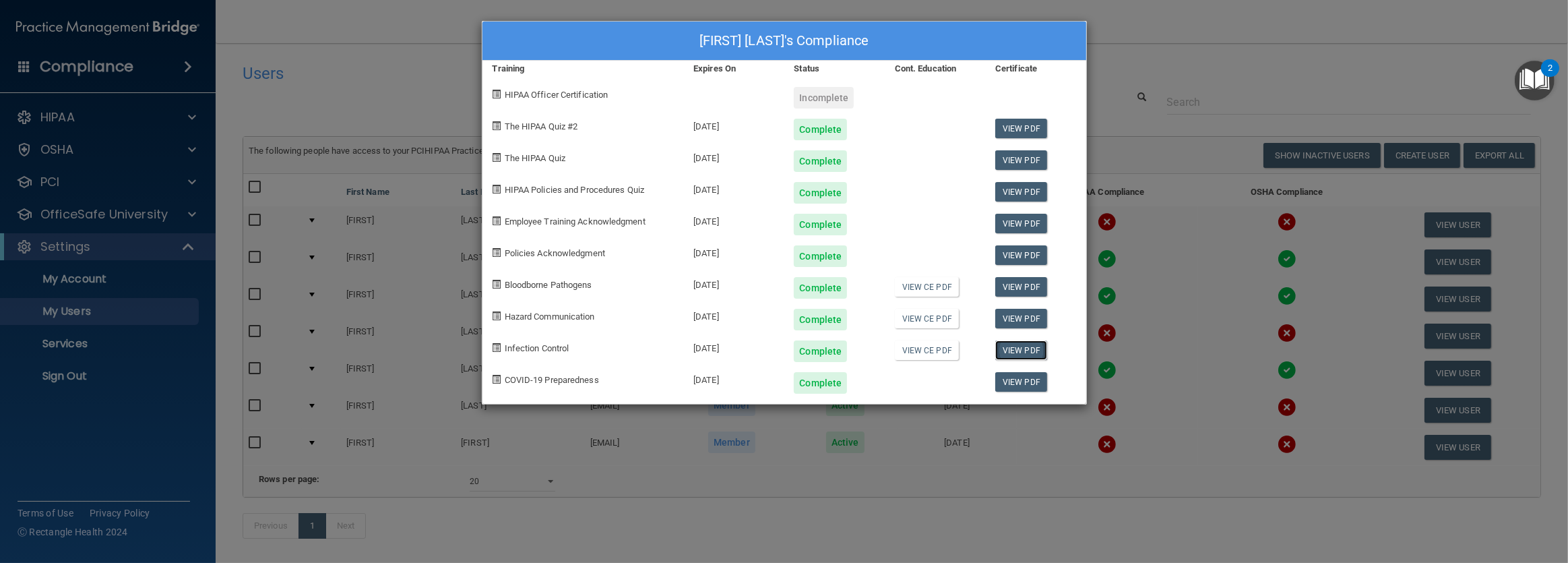 click on "View PDF" at bounding box center [1021, 350] 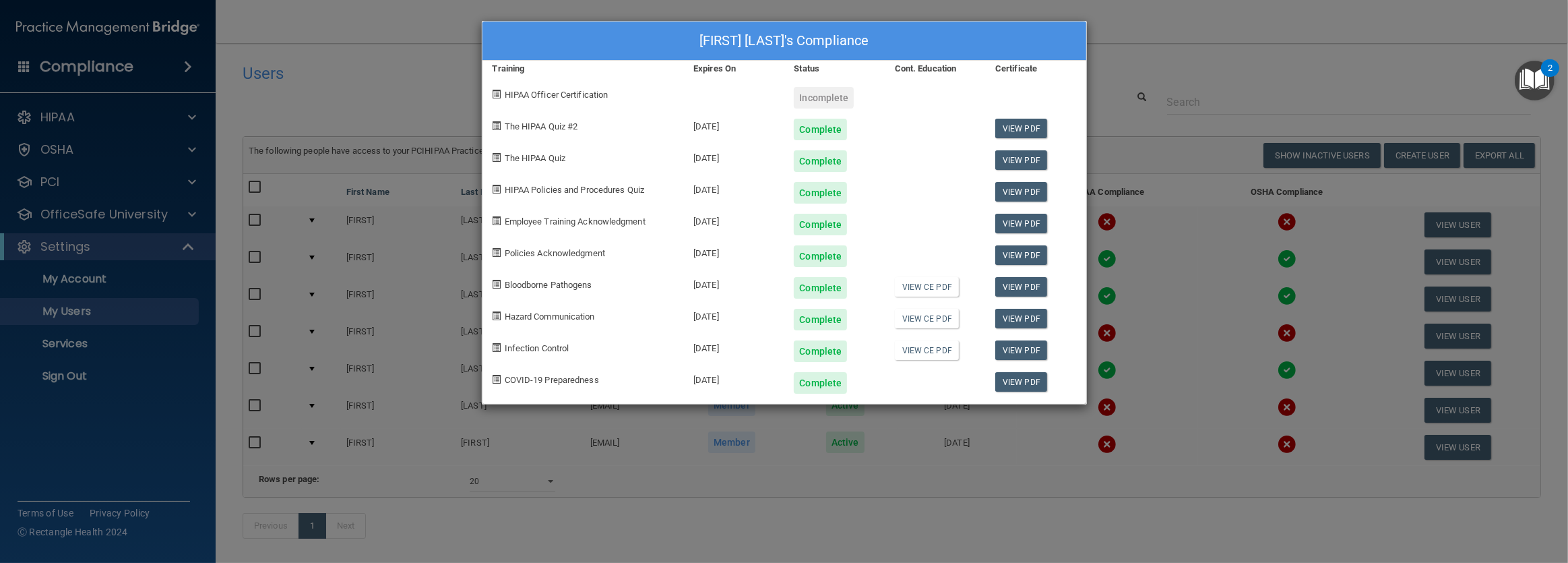 click on "Maelia Amen's Compliance      Training   Expires On   Status   Cont. Education   Certificate         HIPAA Officer Certification             Incomplete                      The HIPAA Quiz #2      07/21/2026       Complete              View PDF         The HIPAA Quiz      07/21/2026       Complete              View PDF         HIPAA Policies and Procedures Quiz      07/21/2026       Complete              View PDF         Employee Training Acknowledgment      07/21/2026       Complete              View PDF         Policies Acknowledgment      07/21/2026       Complete              View PDF         Bloodborne Pathogens      07/21/2026       Complete        View CE PDF       View PDF         Hazard Communication      07/21/2026       Complete        View CE PDF       View PDF         Infection Control      07/21/2026       Complete        View CE PDF       View PDF         COVID-19 Preparedness      07/21/2026       Complete              View PDF" at bounding box center [784, 281] 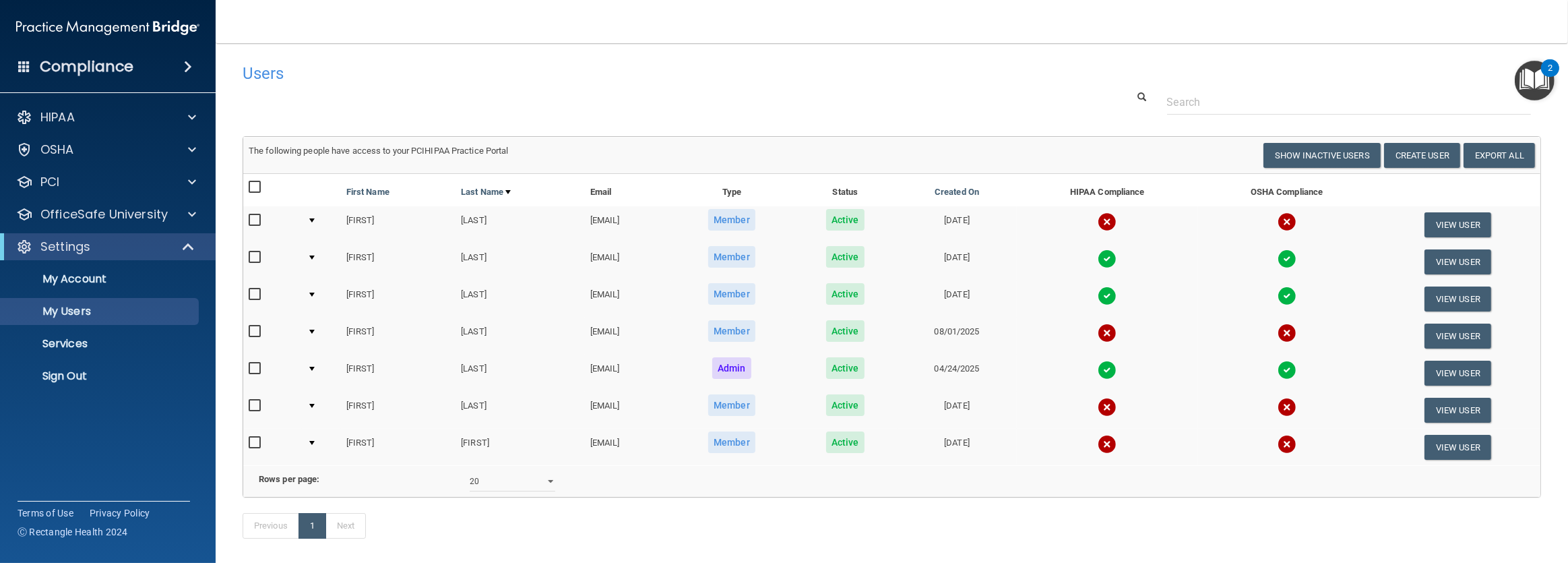 click at bounding box center (1287, 259) 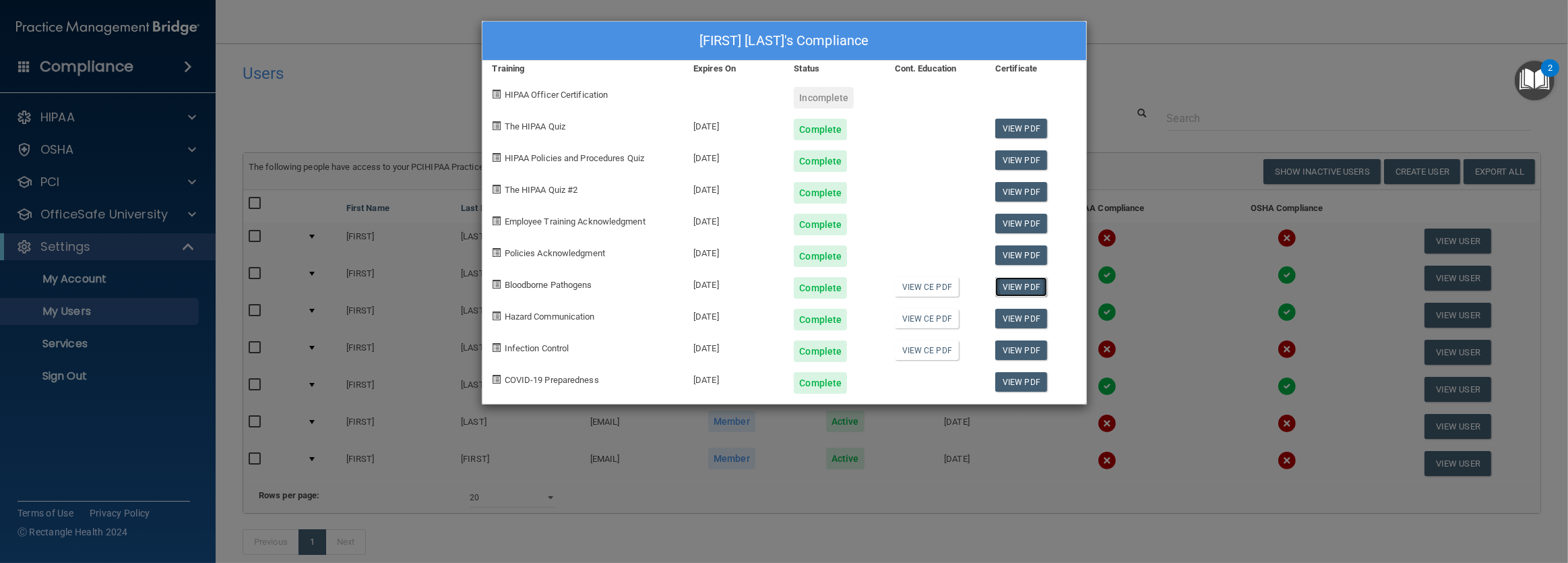 click on "View PDF" at bounding box center [1021, 287] 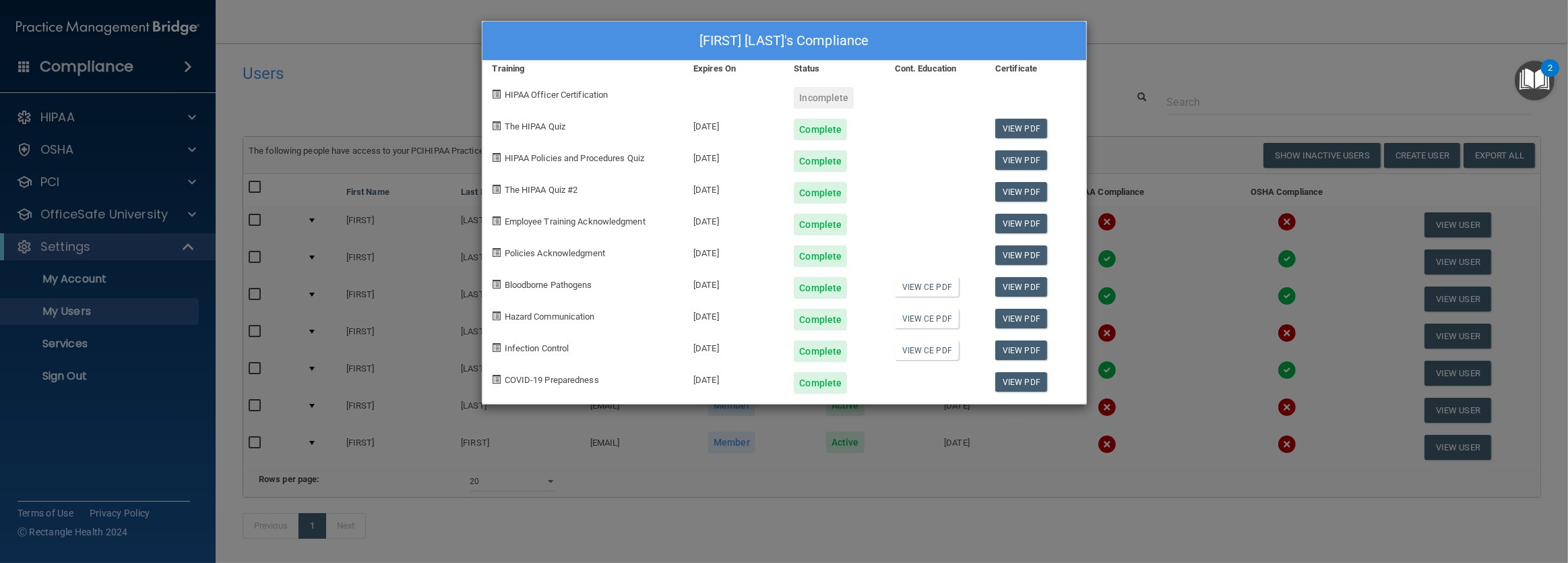click on "Maelia Amen's Compliance      Training   Expires On   Status   Cont. Education   Certificate         HIPAA Officer Certification             Incomplete                      The HIPAA Quiz      07/21/2026       Complete              View PDF         HIPAA Policies and Procedures Quiz      07/21/2026       Complete              View PDF         The HIPAA Quiz #2      07/21/2026       Complete              View PDF         Employee Training Acknowledgment      07/21/2026       Complete              View PDF         Policies Acknowledgment      07/21/2026       Complete              View PDF         Bloodborne Pathogens      07/21/2026       Complete        View CE PDF       View PDF         Hazard Communication      07/21/2026       Complete        View CE PDF       View PDF         Infection Control      07/21/2026       Complete        View CE PDF       View PDF         COVID-19 Preparedness      07/21/2026       Complete              View PDF" at bounding box center (784, 281) 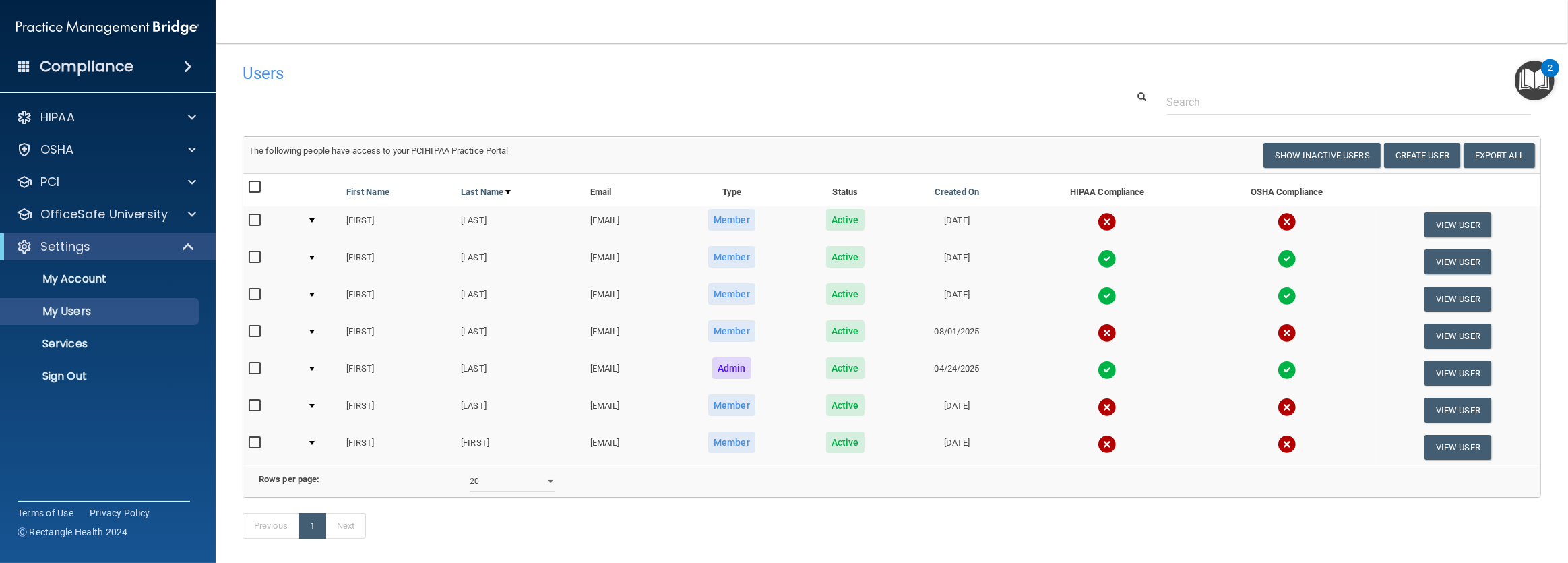 click at bounding box center [1107, 296] 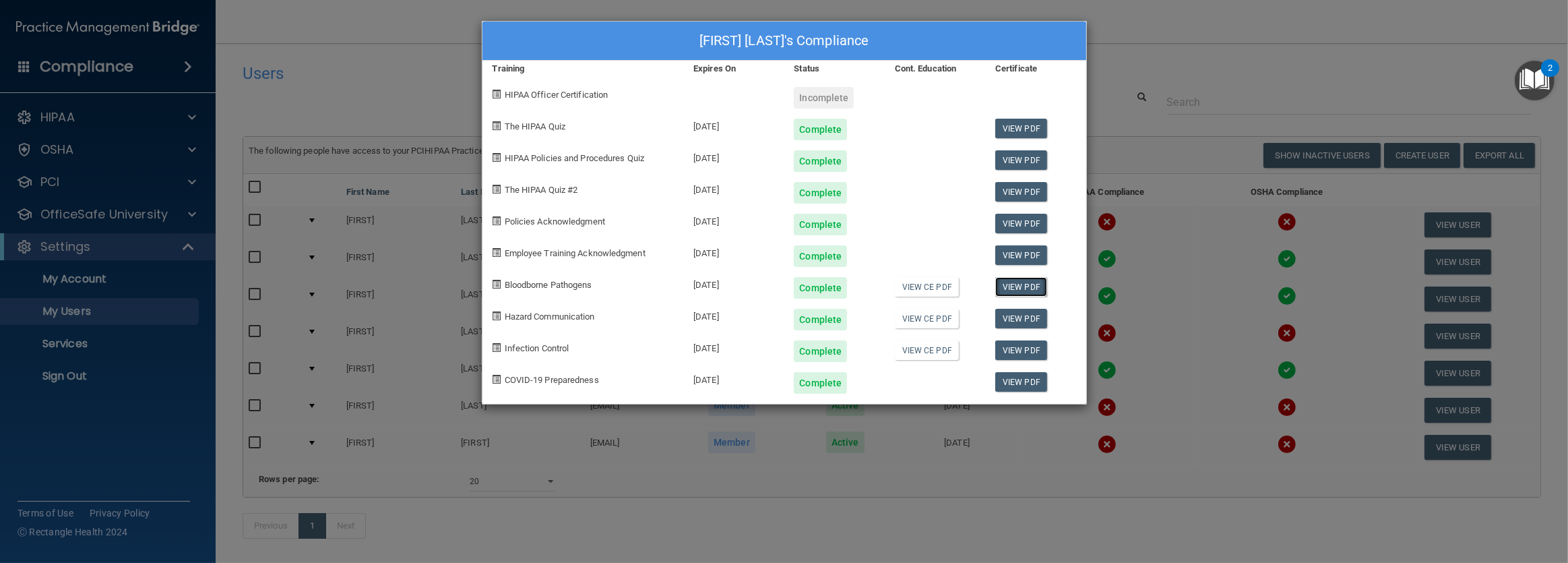 click on "View PDF" at bounding box center (1021, 287) 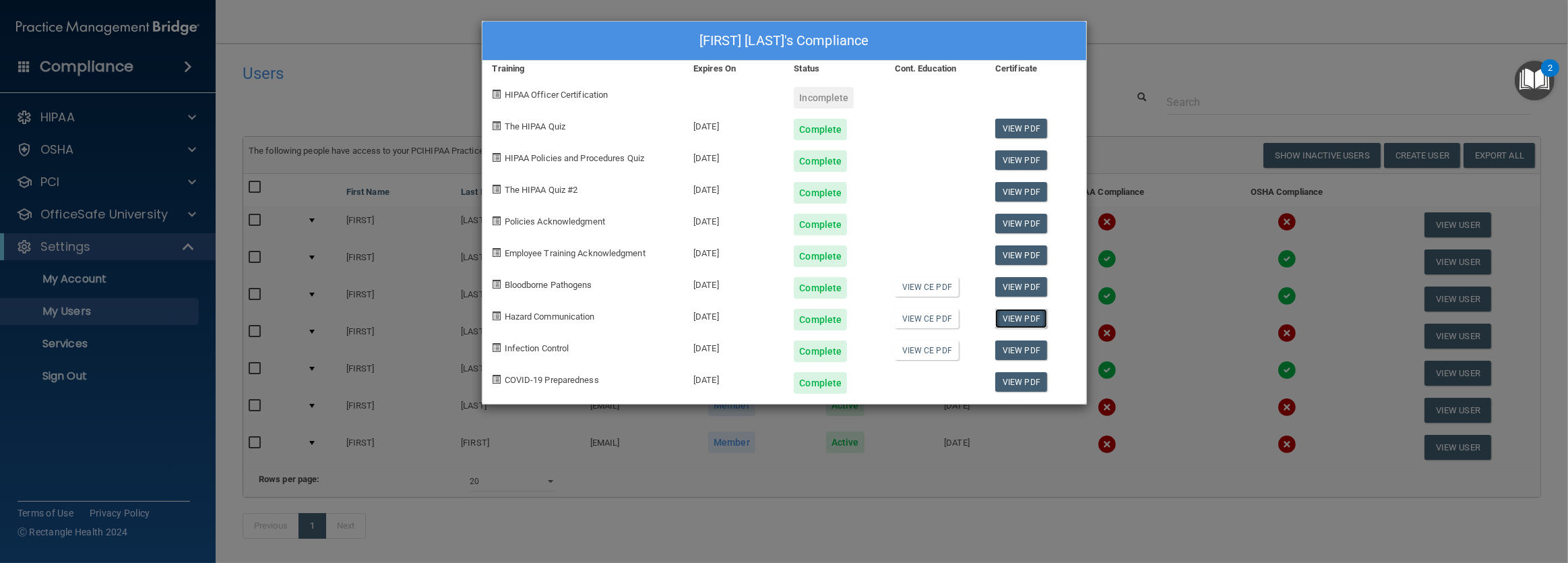 click on "View PDF" at bounding box center (1021, 318) 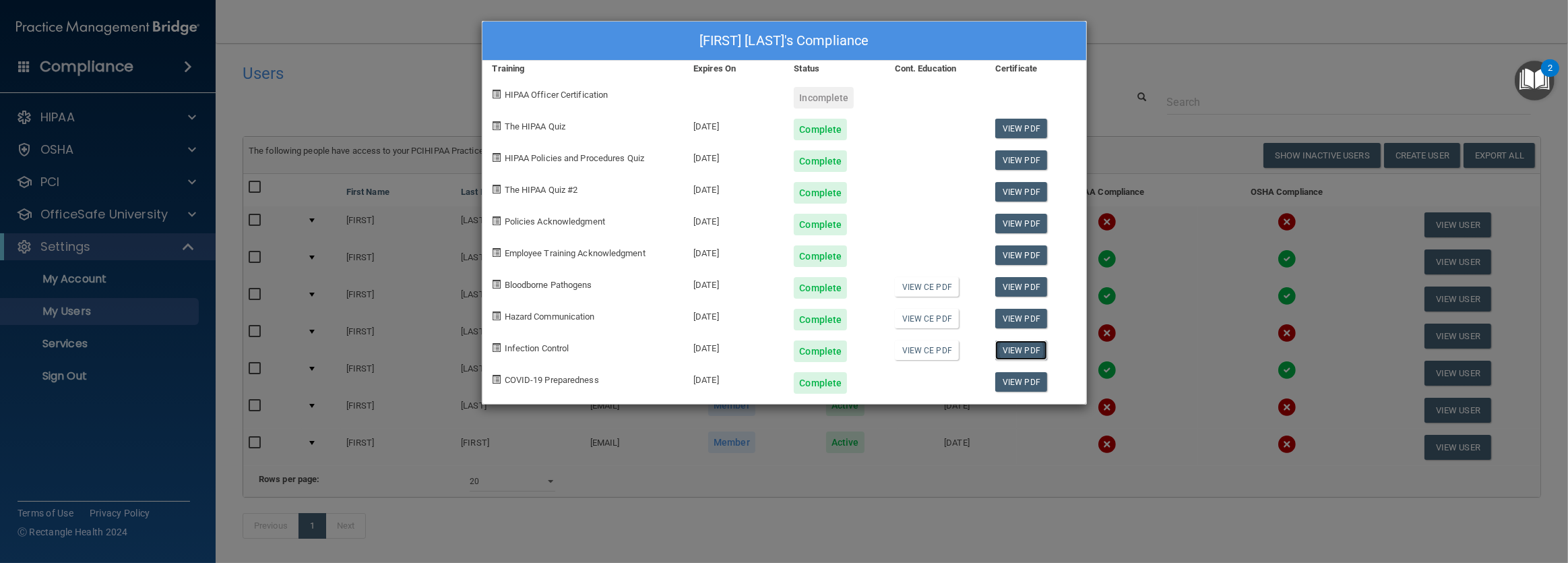 click on "View PDF" at bounding box center (1021, 350) 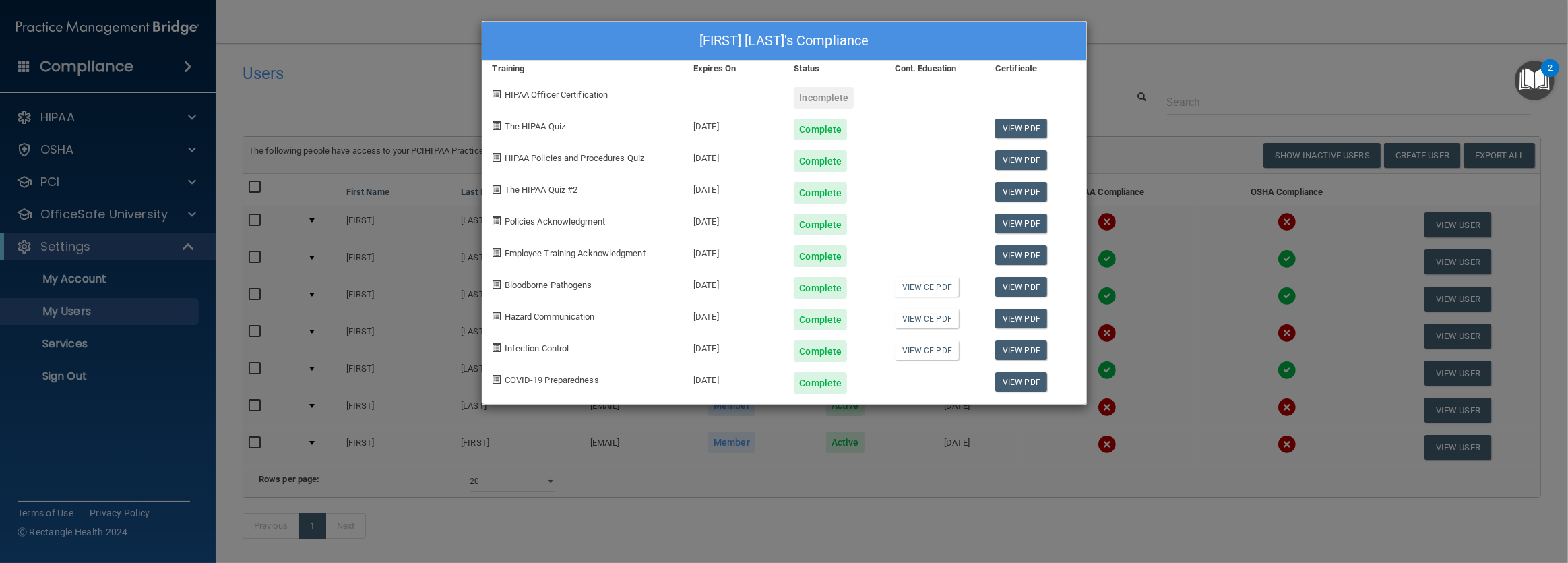 click on "Joelle Geissinger's Compliance      Training   Expires On   Status   Cont. Education   Certificate         HIPAA Officer Certification             Incomplete                      The HIPAA Quiz      07/01/2026       Complete              View PDF         HIPAA Policies and Procedures Quiz      07/01/2026       Complete              View PDF         The HIPAA Quiz #2      07/01/2026       Complete              View PDF         Policies Acknowledgment      07/01/2026       Complete              View PDF         Employee Training Acknowledgment      07/01/2026       Complete              View PDF         Bloodborne Pathogens      07/03/2026       Complete        View CE PDF       View PDF         Hazard Communication      07/03/2026       Complete        View CE PDF       View PDF         Infection Control      07/03/2026       Complete        View CE PDF       View PDF         COVID-19 Preparedness      07/03/2026       Complete              View PDF" at bounding box center [784, 281] 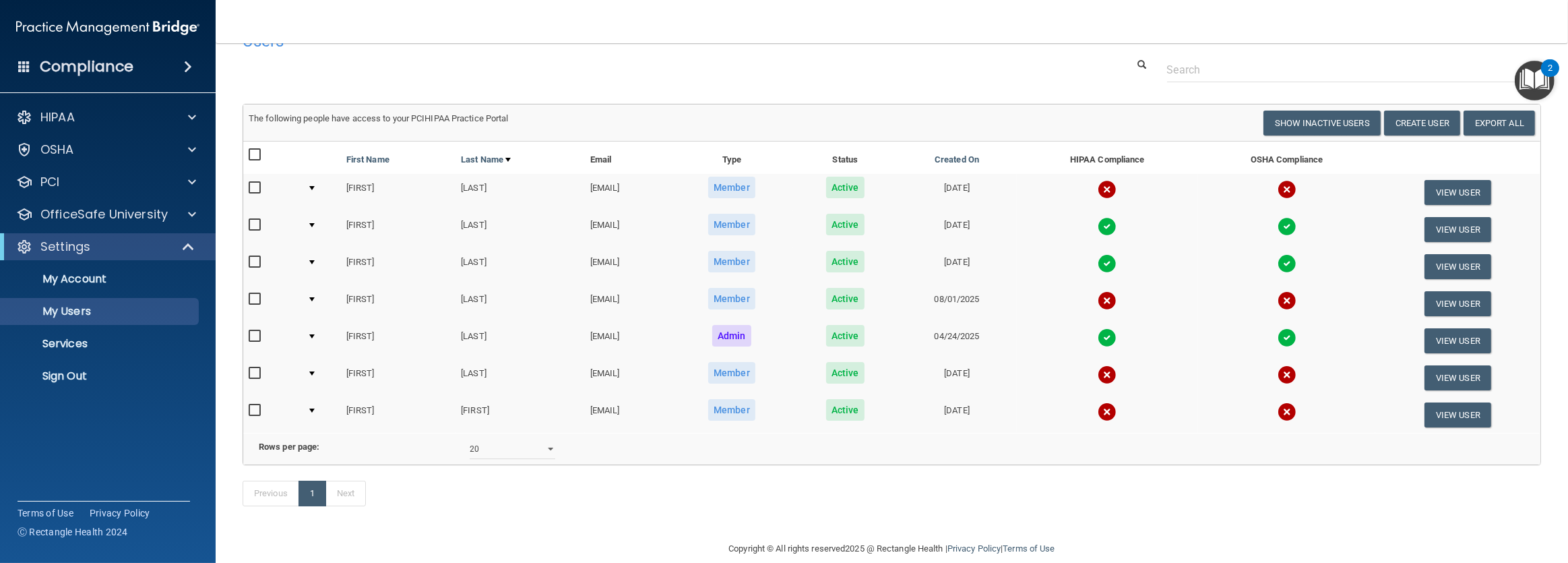 scroll, scrollTop: 66, scrollLeft: 0, axis: vertical 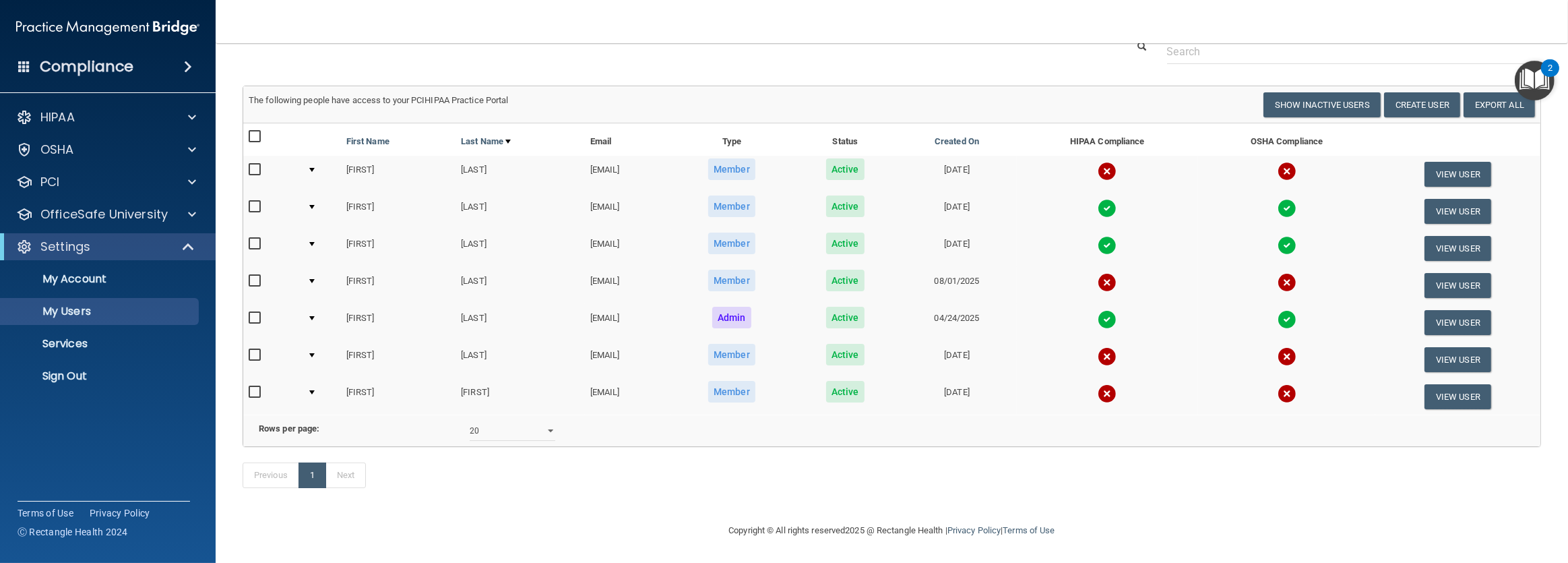 click at bounding box center [1107, 171] 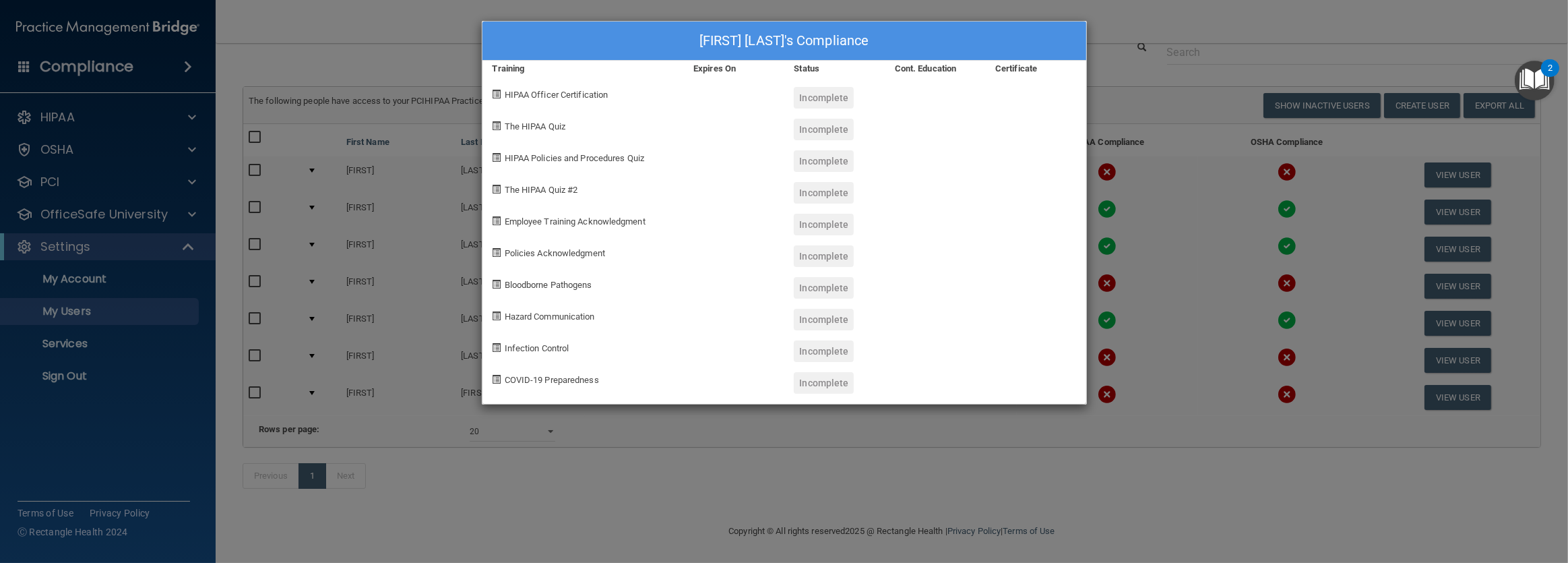 click on "Diane Ackermann's Compliance      Training   Expires On   Status   Cont. Education   Certificate         HIPAA Officer Certification             Incomplete                      The HIPAA Quiz             Incomplete                      HIPAA Policies and Procedures Quiz             Incomplete                      The HIPAA Quiz #2             Incomplete                      Employee Training Acknowledgment             Incomplete                      Policies Acknowledgment             Incomplete                      Bloodborne Pathogens             Incomplete                      Hazard Communication             Incomplete                      Infection Control             Incomplete                      COVID-19 Preparedness             Incomplete" at bounding box center (784, 281) 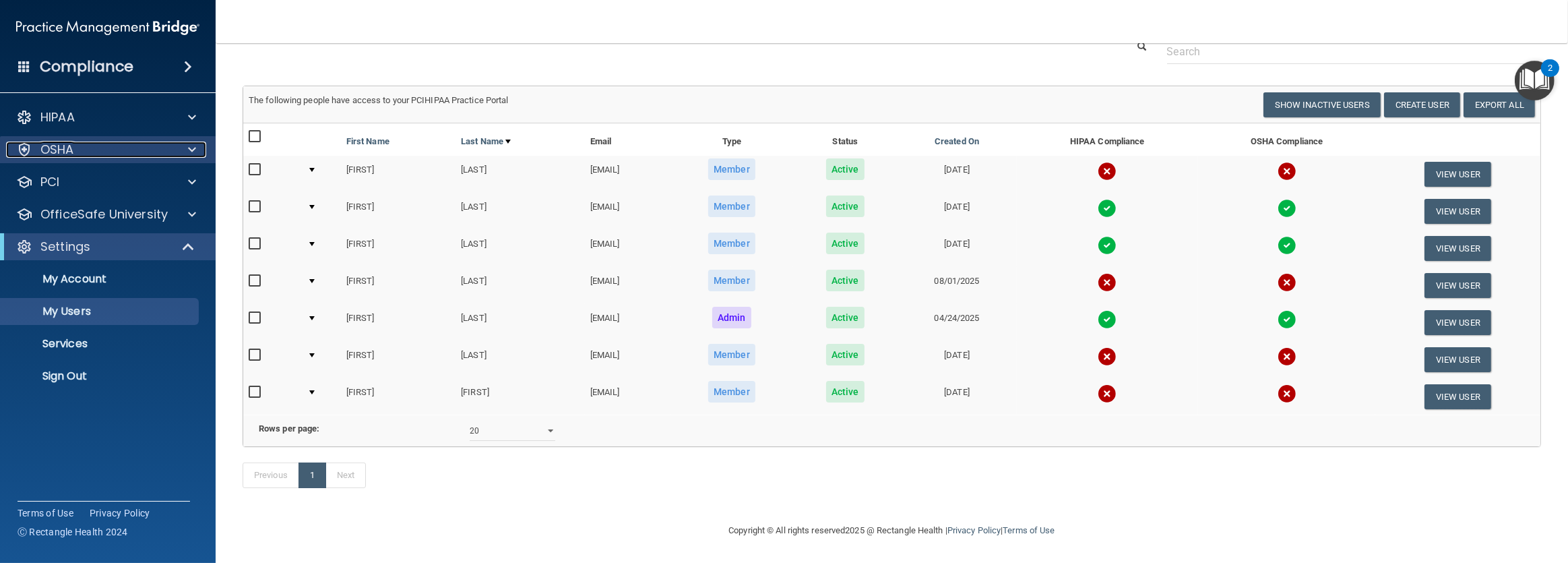 click on "OSHA" at bounding box center (57, 150) 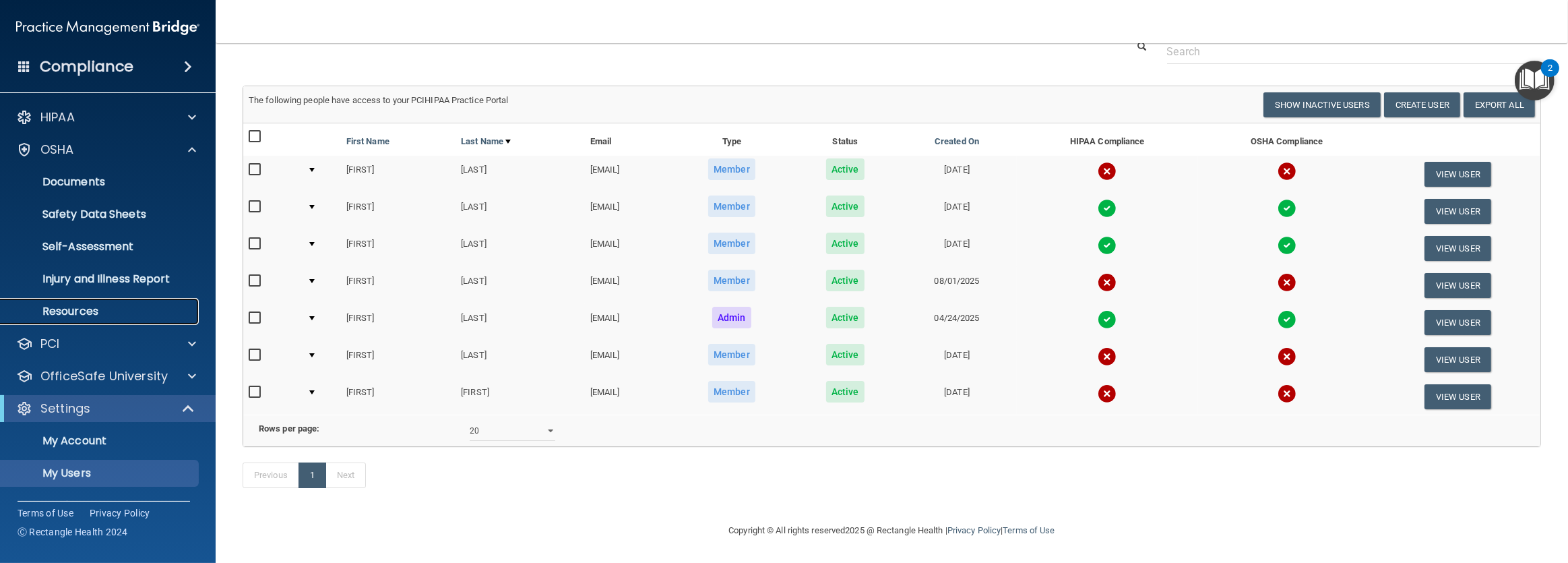 click on "Resources" at bounding box center [100, 312] 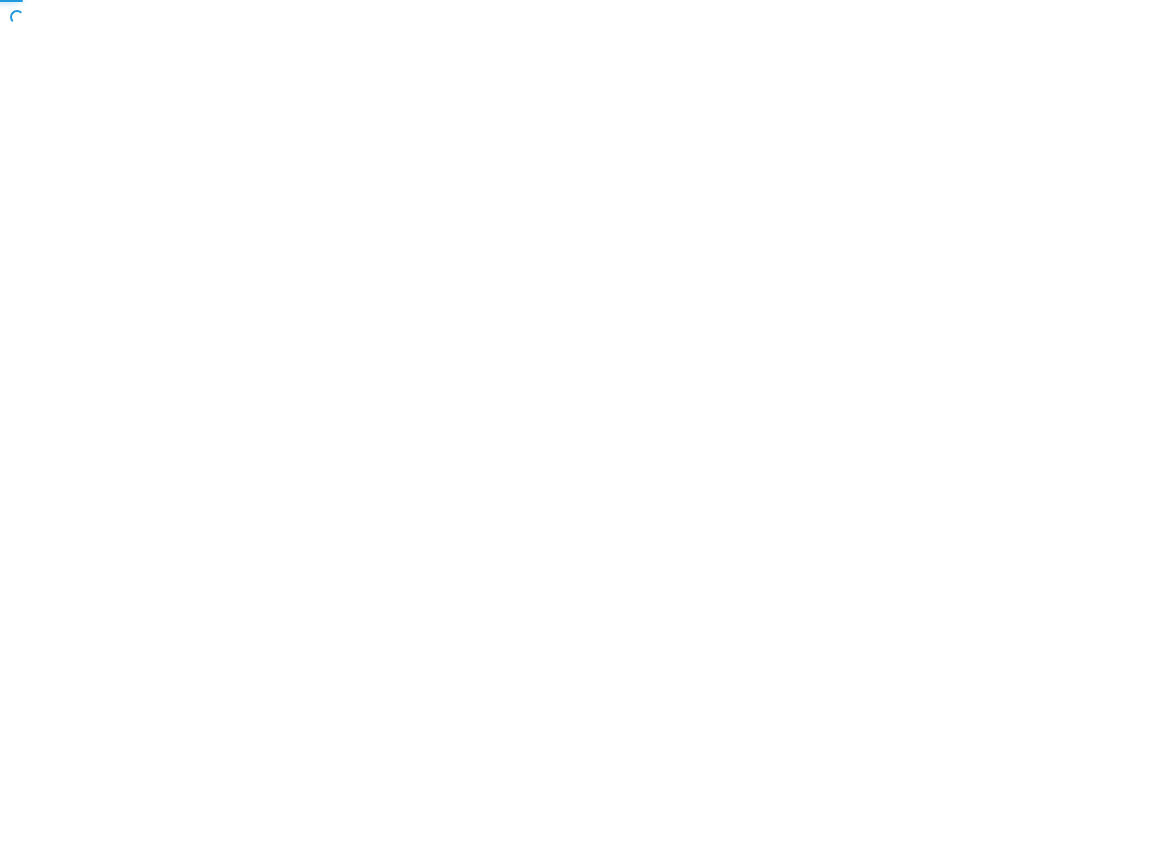 scroll, scrollTop: 0, scrollLeft: 0, axis: both 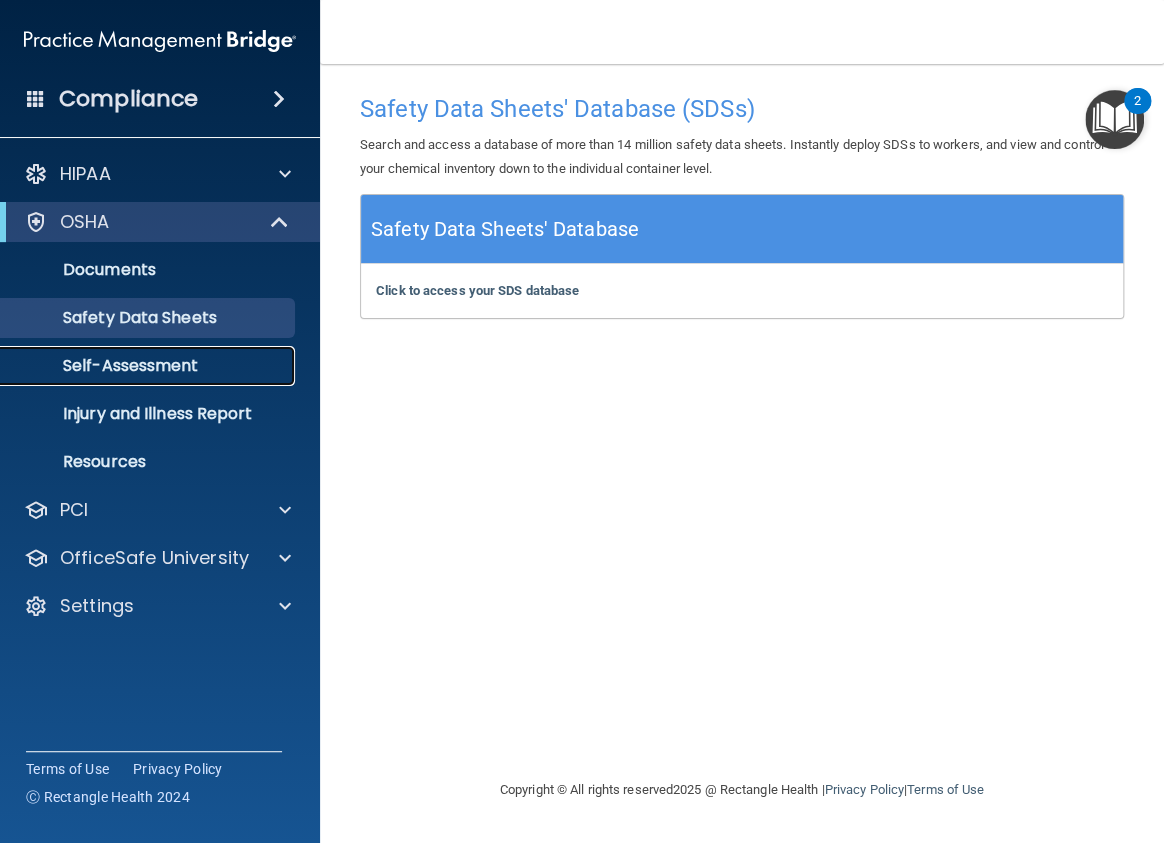 click on "Self-Assessment" at bounding box center (149, 366) 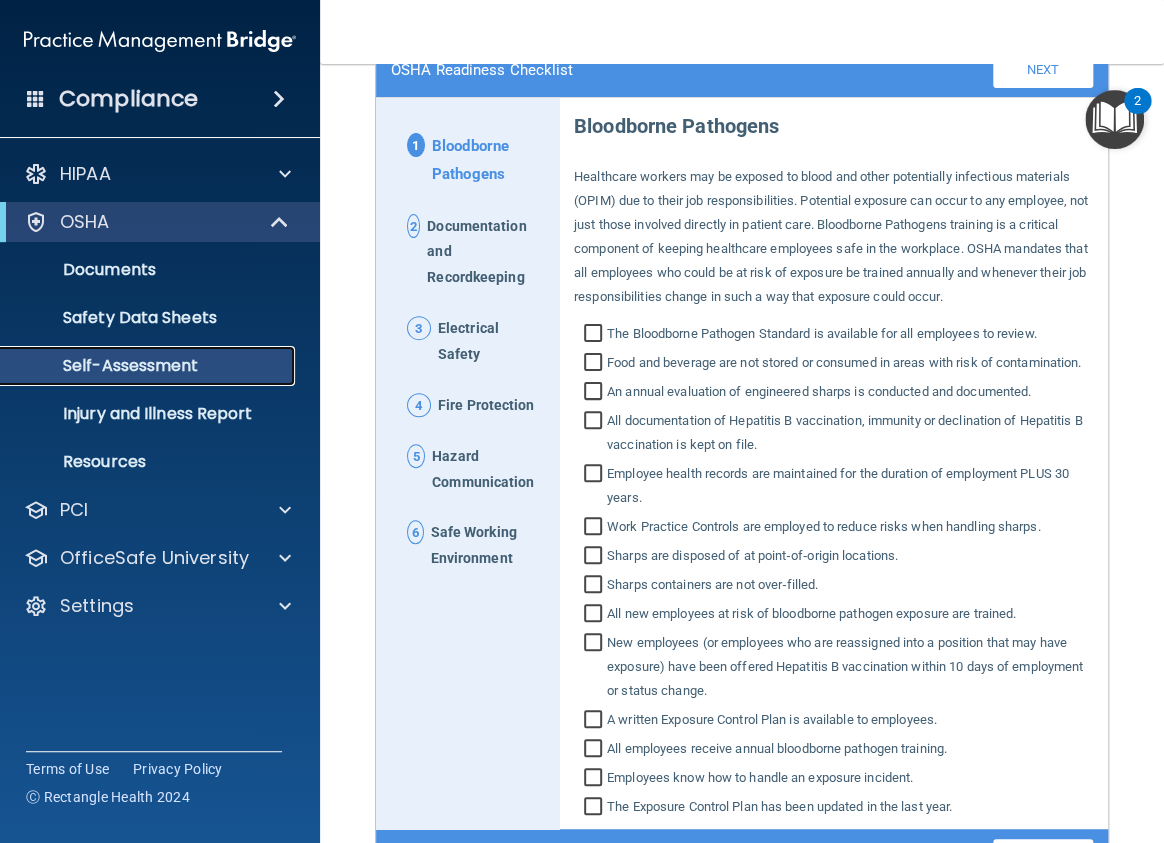 scroll, scrollTop: 181, scrollLeft: 0, axis: vertical 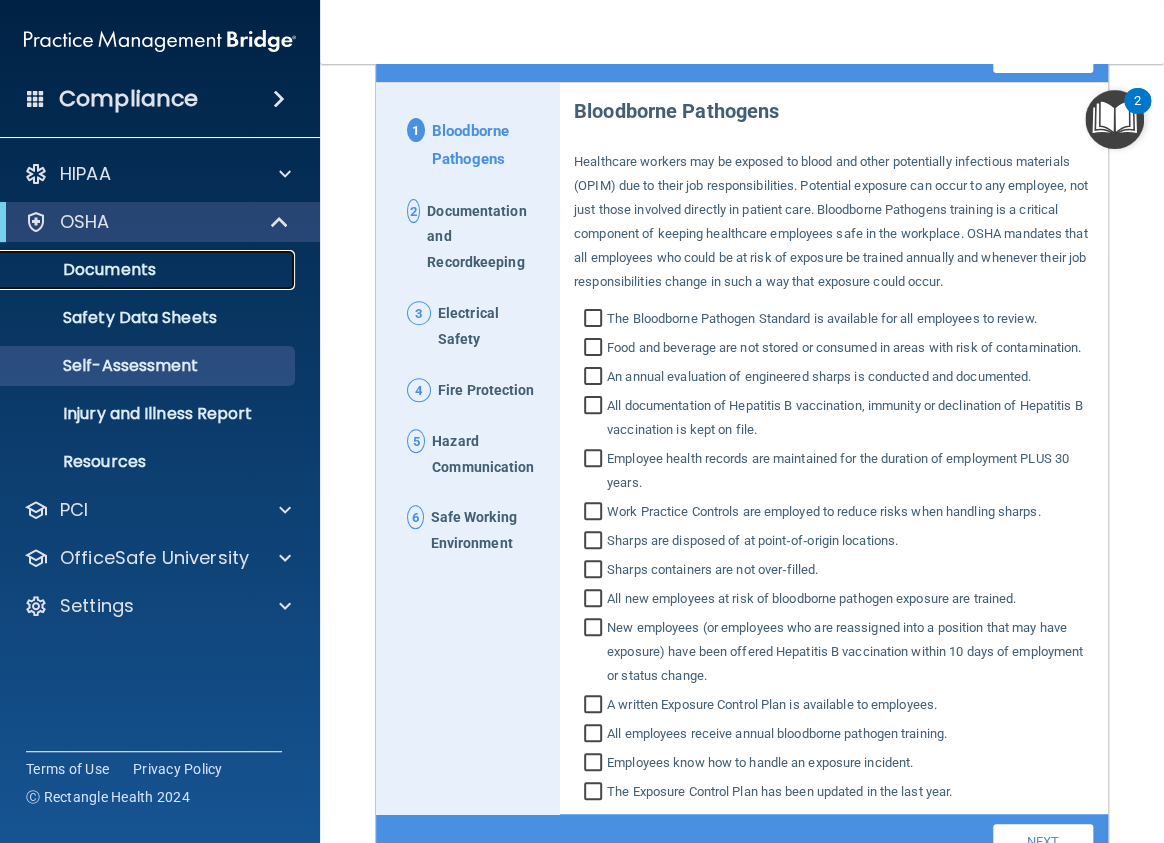 click on "Documents" at bounding box center [149, 270] 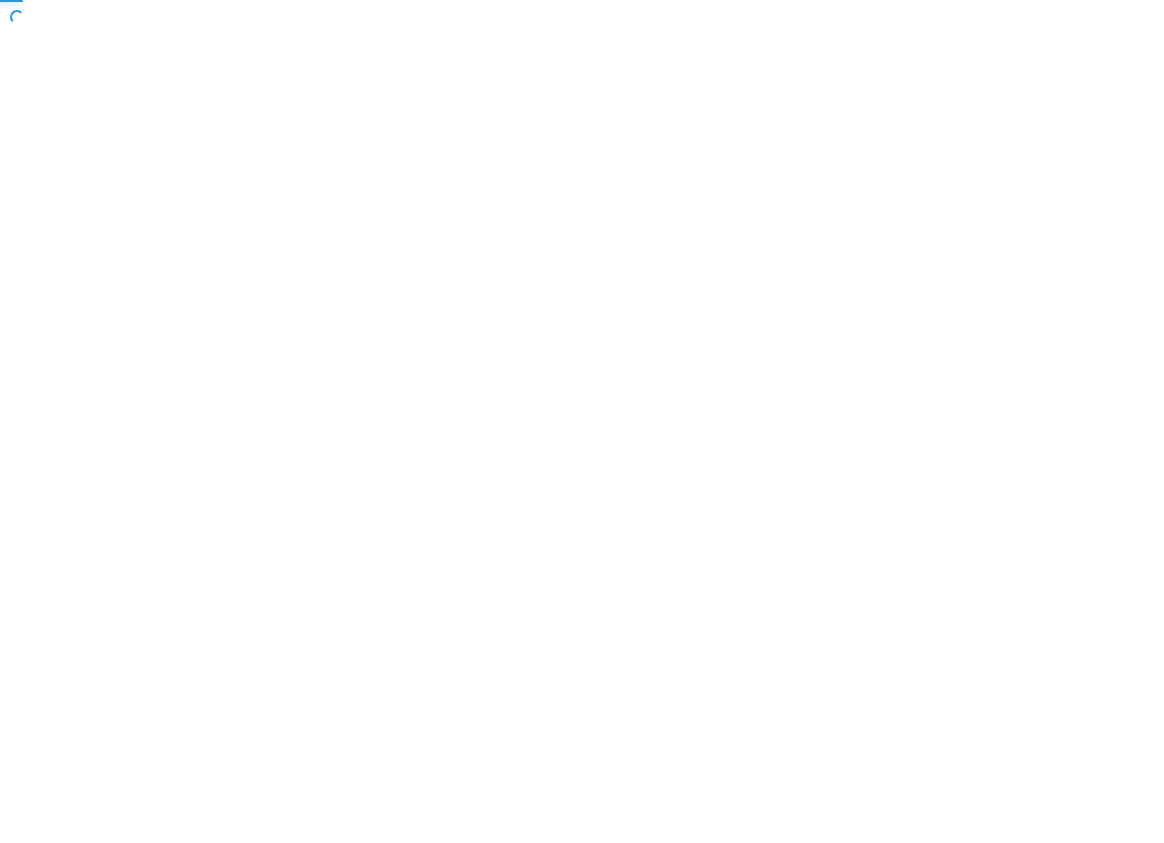 scroll, scrollTop: 0, scrollLeft: 0, axis: both 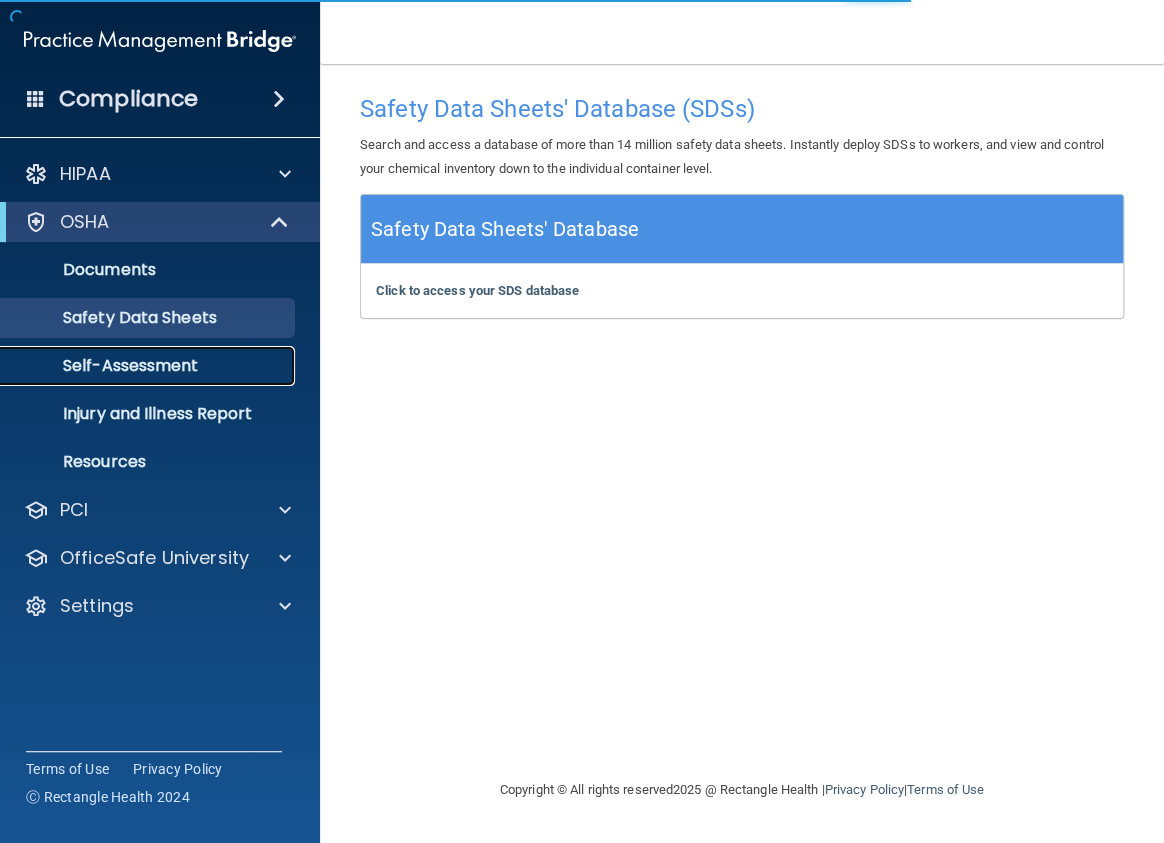 click on "Self-Assessment" at bounding box center [149, 366] 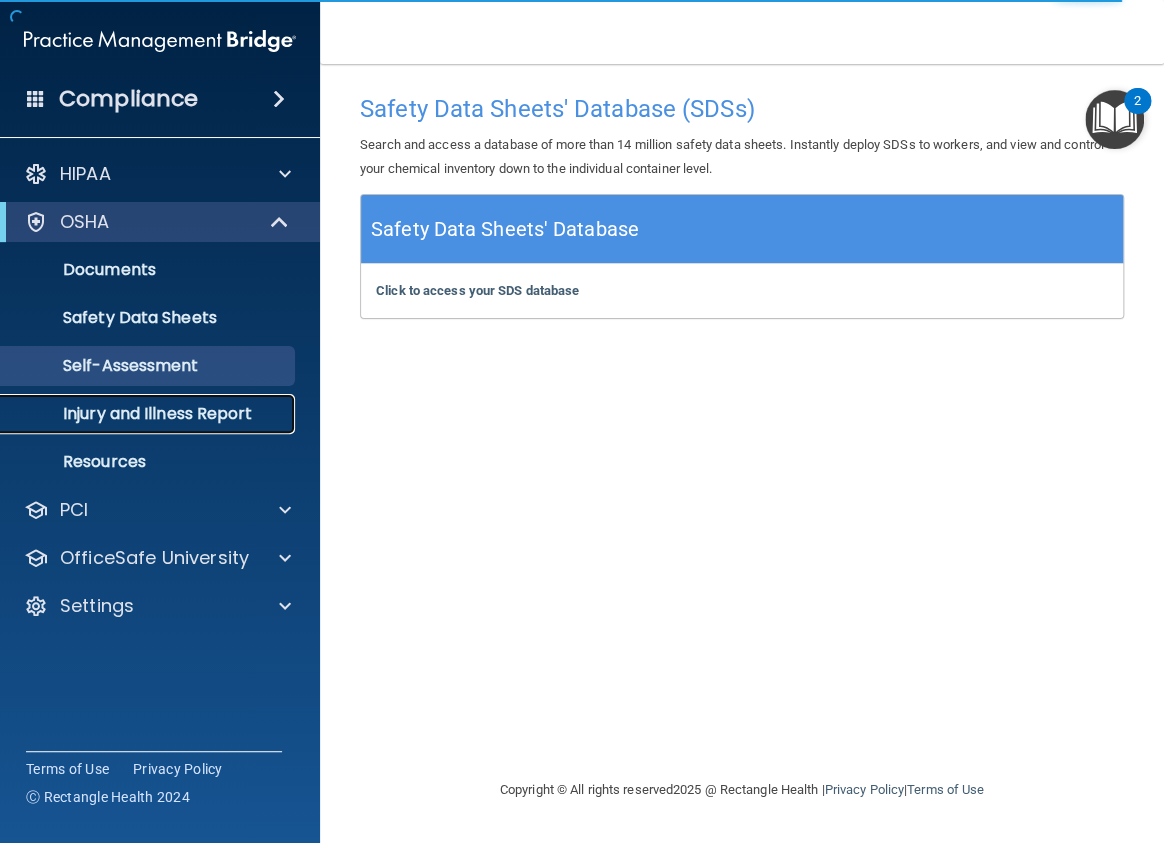 click on "Injury and Illness Report" at bounding box center [149, 414] 